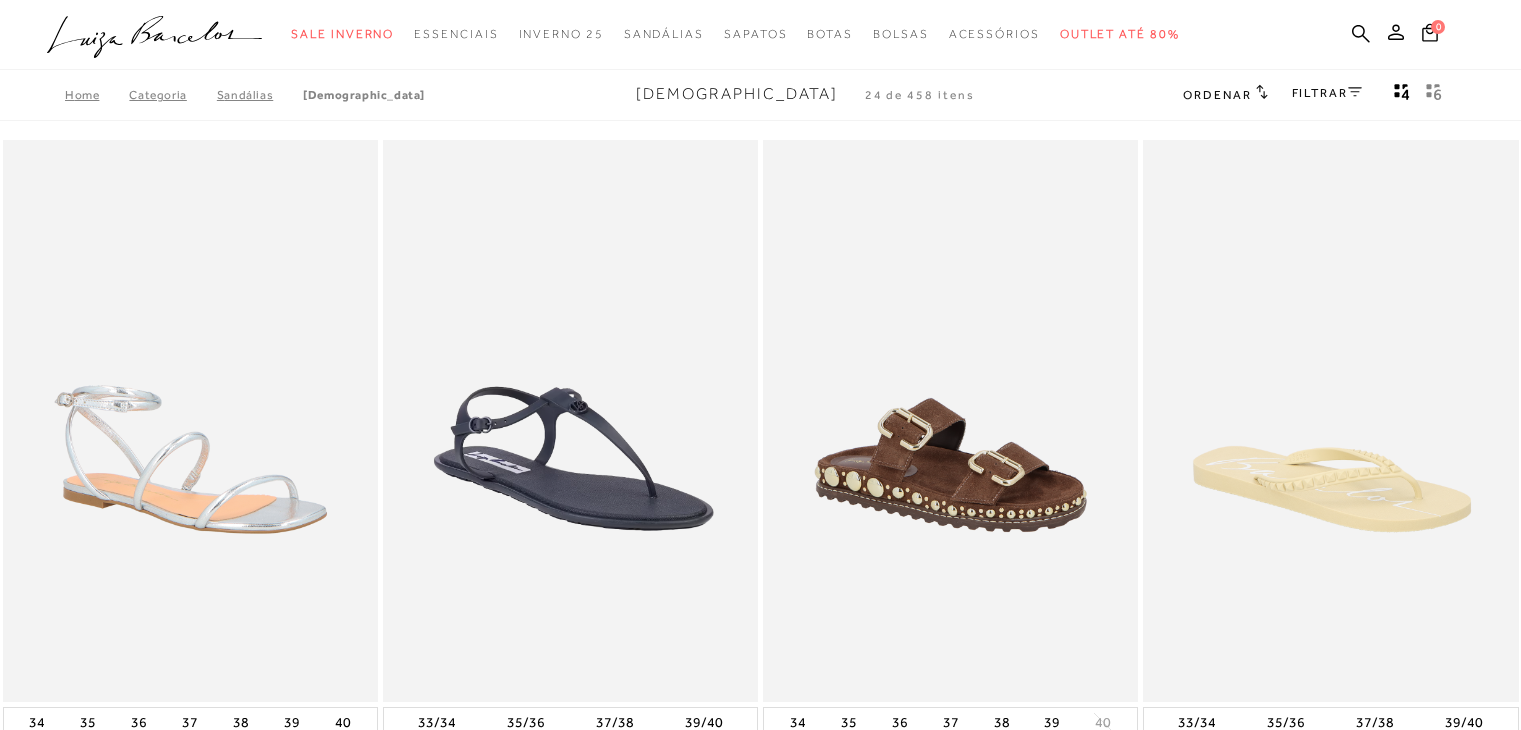 scroll, scrollTop: 0, scrollLeft: 0, axis: both 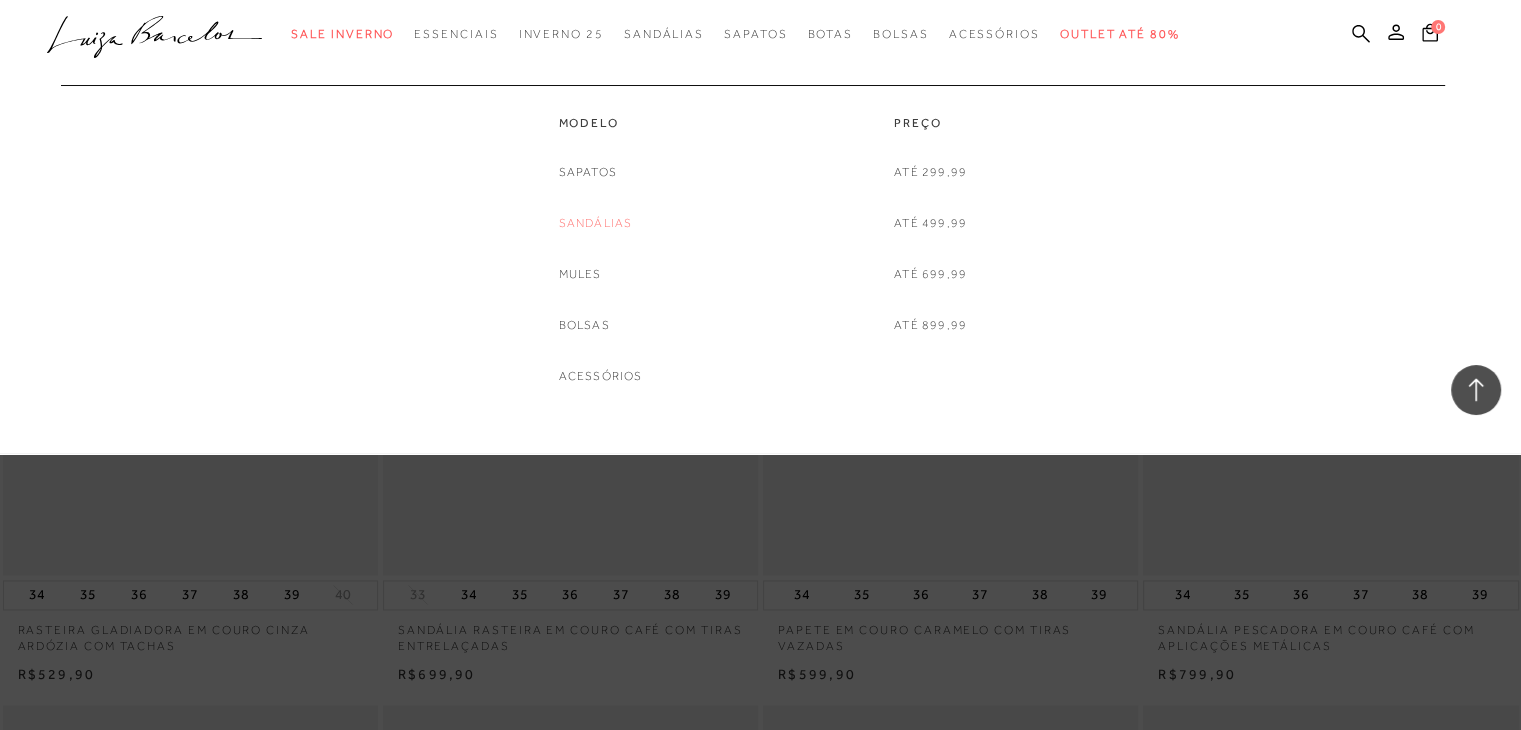 click on "Sandálias" at bounding box center [596, 223] 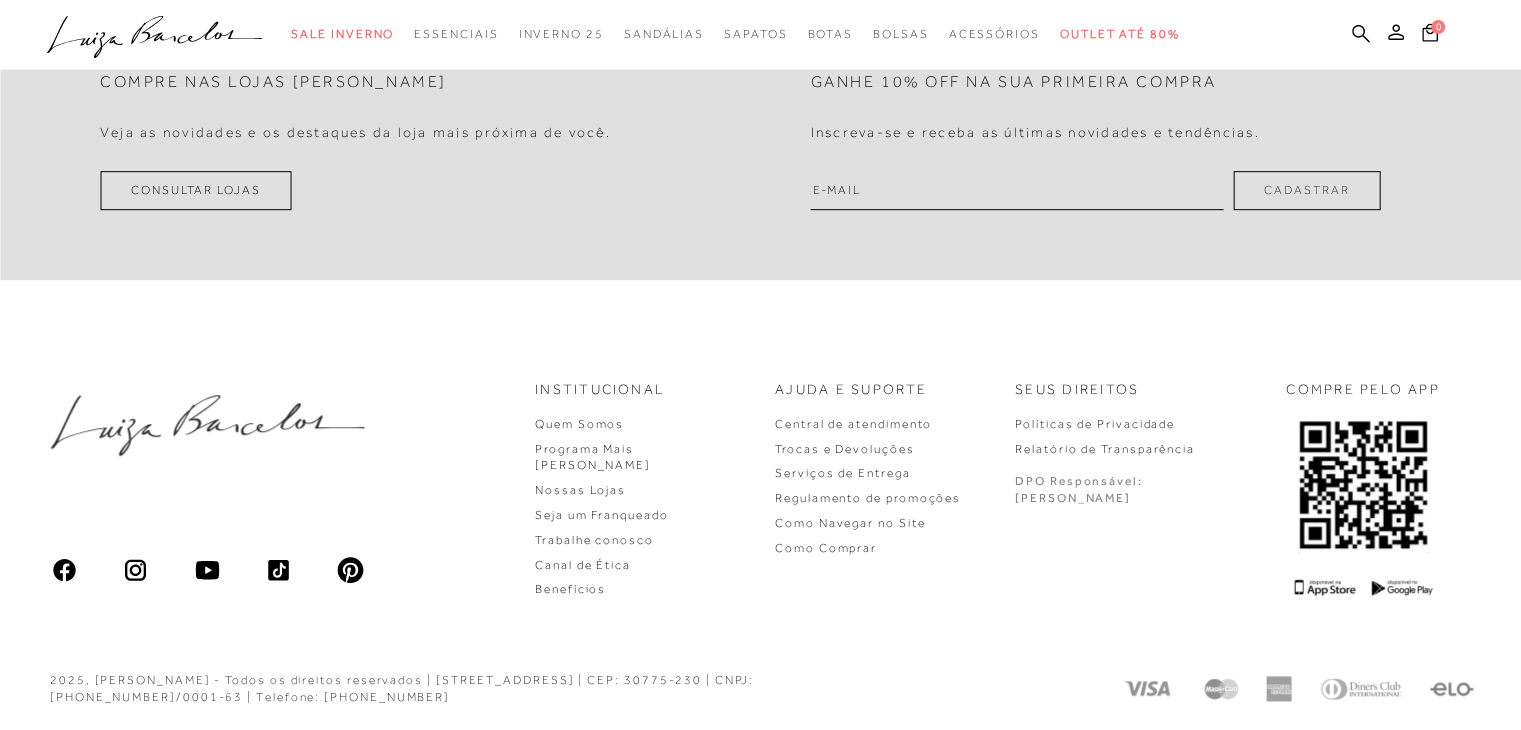 scroll, scrollTop: 0, scrollLeft: 0, axis: both 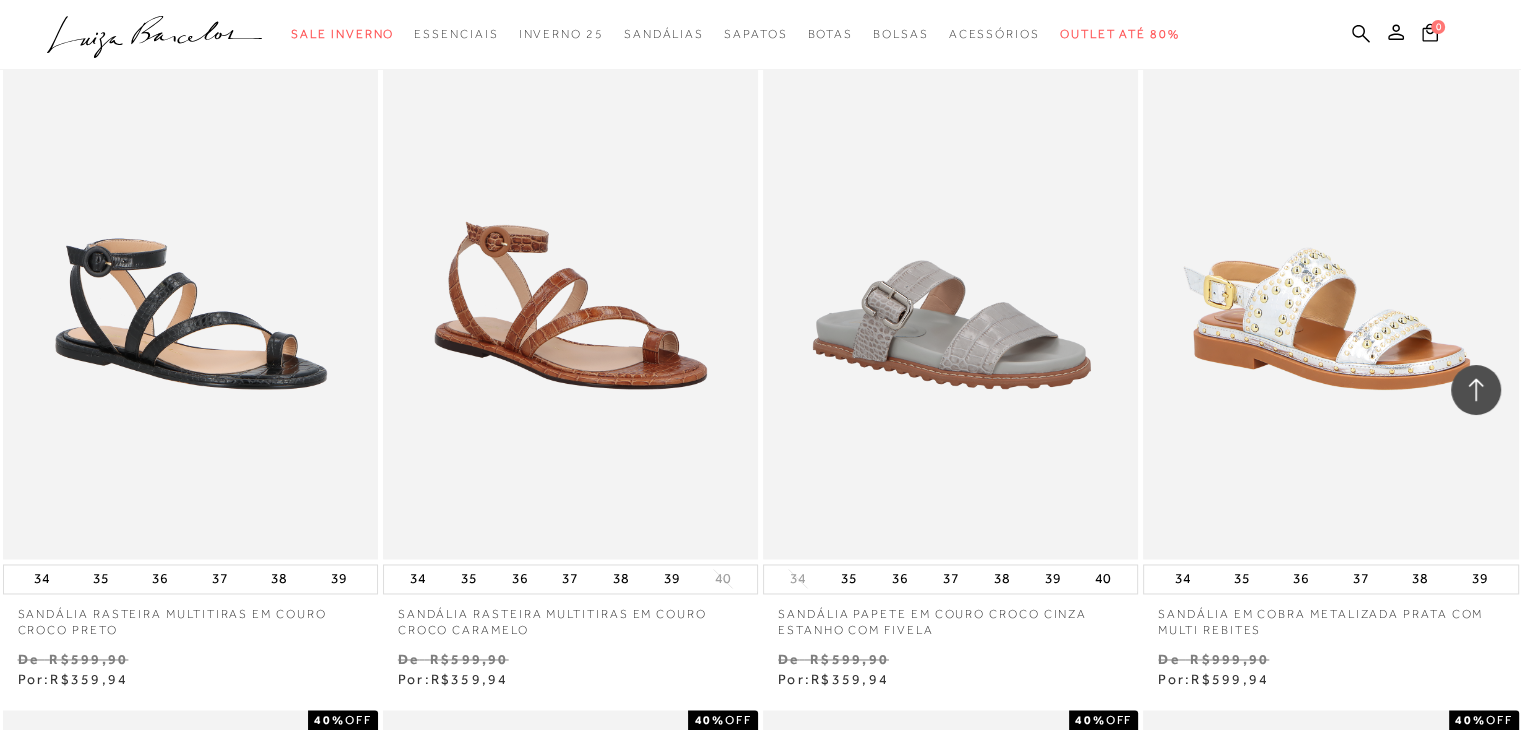 drag, startPoint x: 240, startPoint y: 226, endPoint x: 182, endPoint y: 669, distance: 446.7807 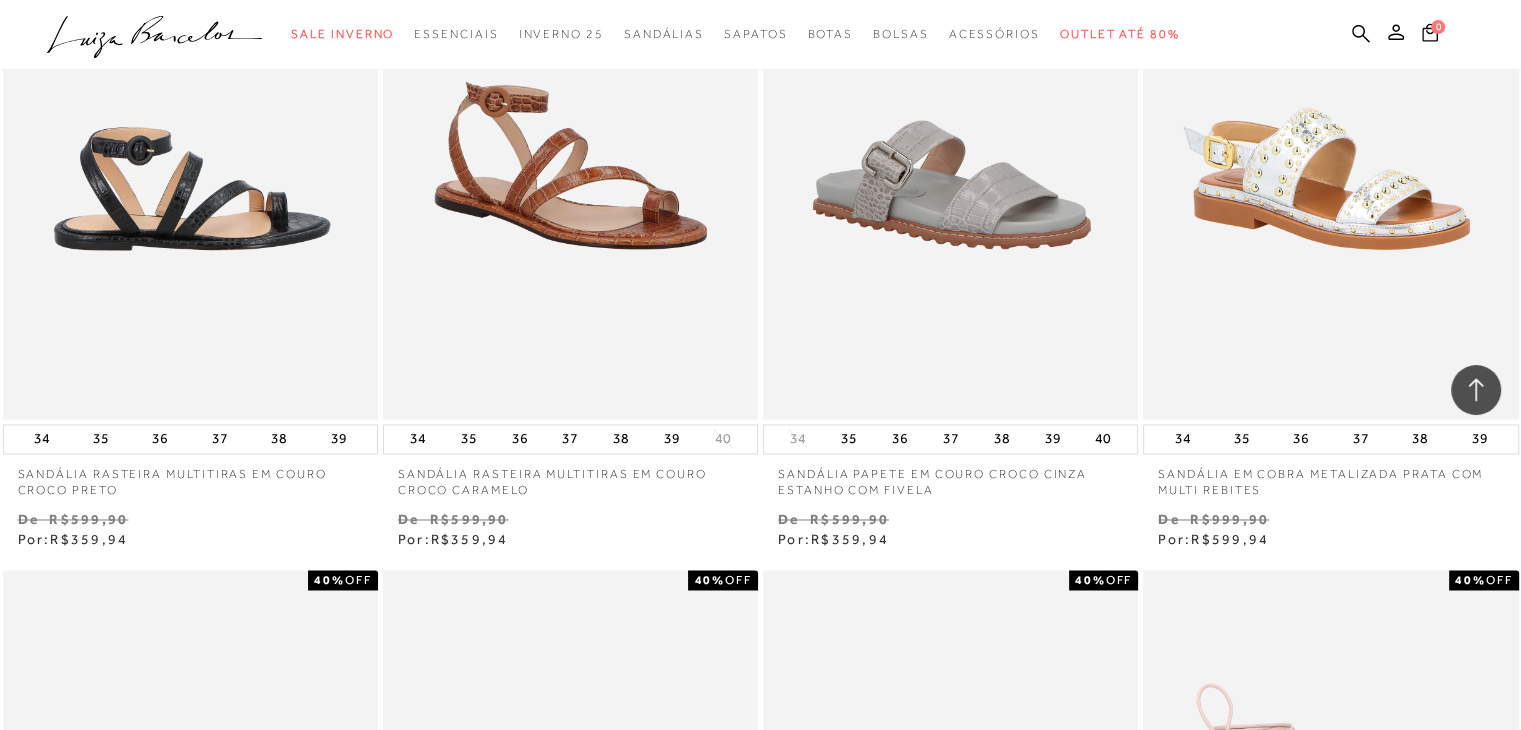 scroll, scrollTop: 3200, scrollLeft: 0, axis: vertical 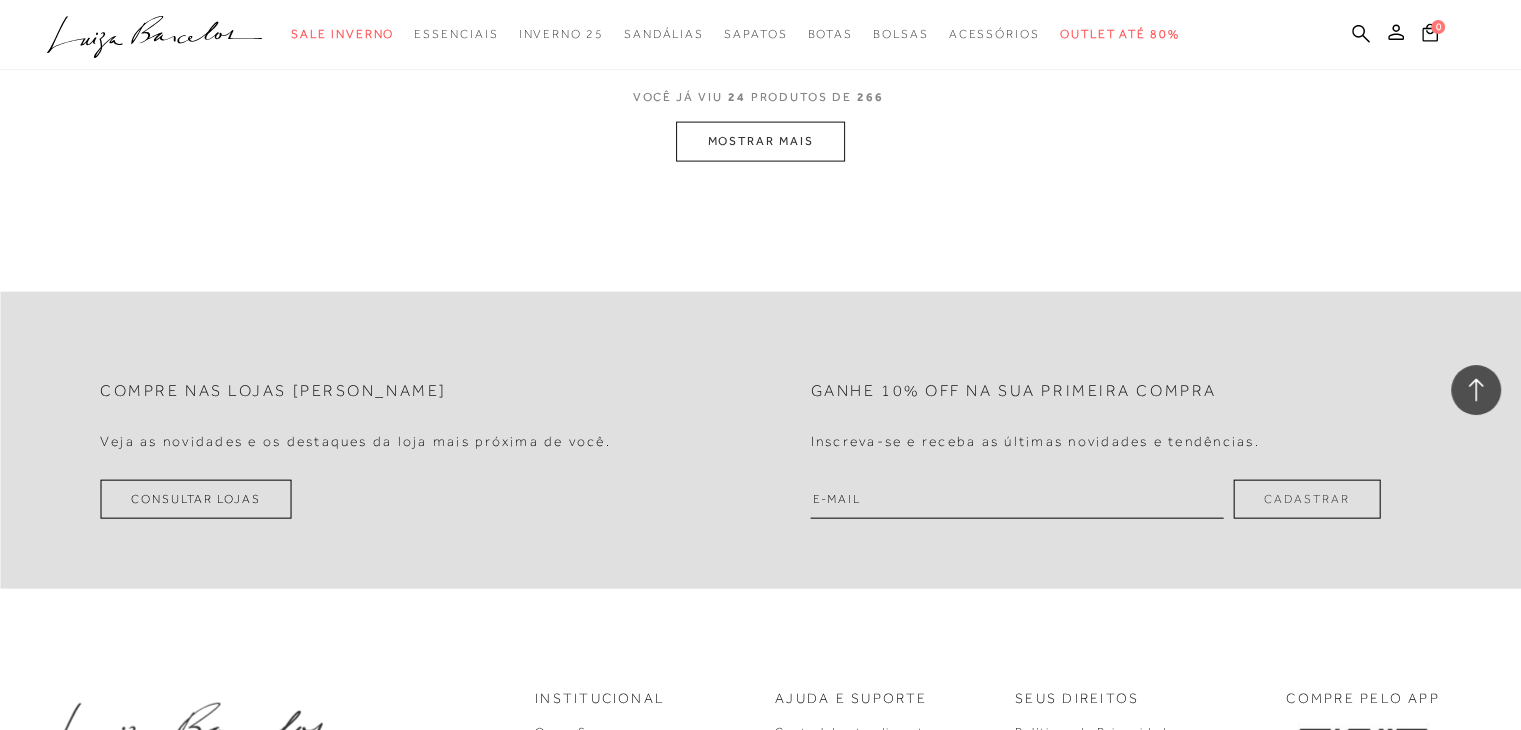 click on "MOSTRAR MAIS" at bounding box center (760, 141) 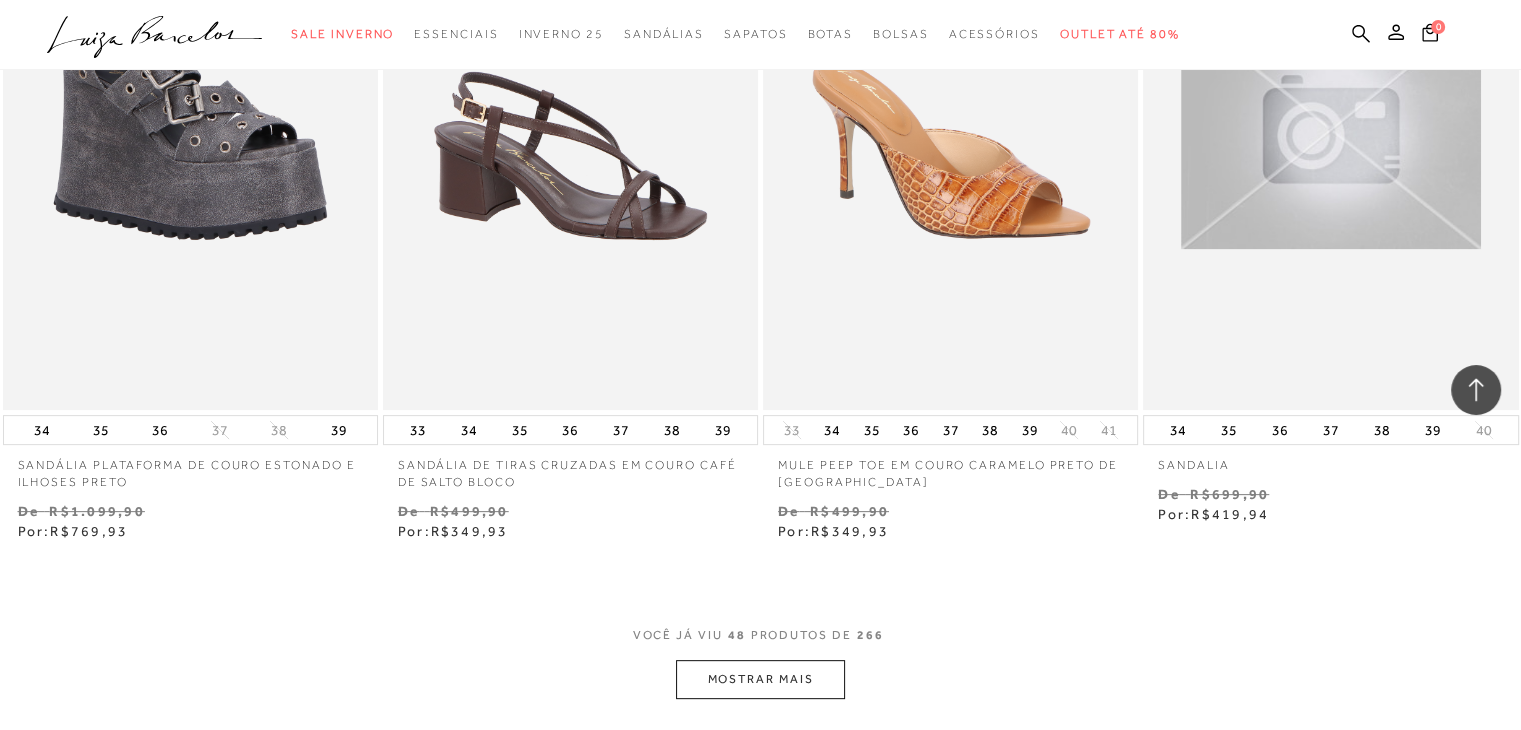 scroll, scrollTop: 8200, scrollLeft: 0, axis: vertical 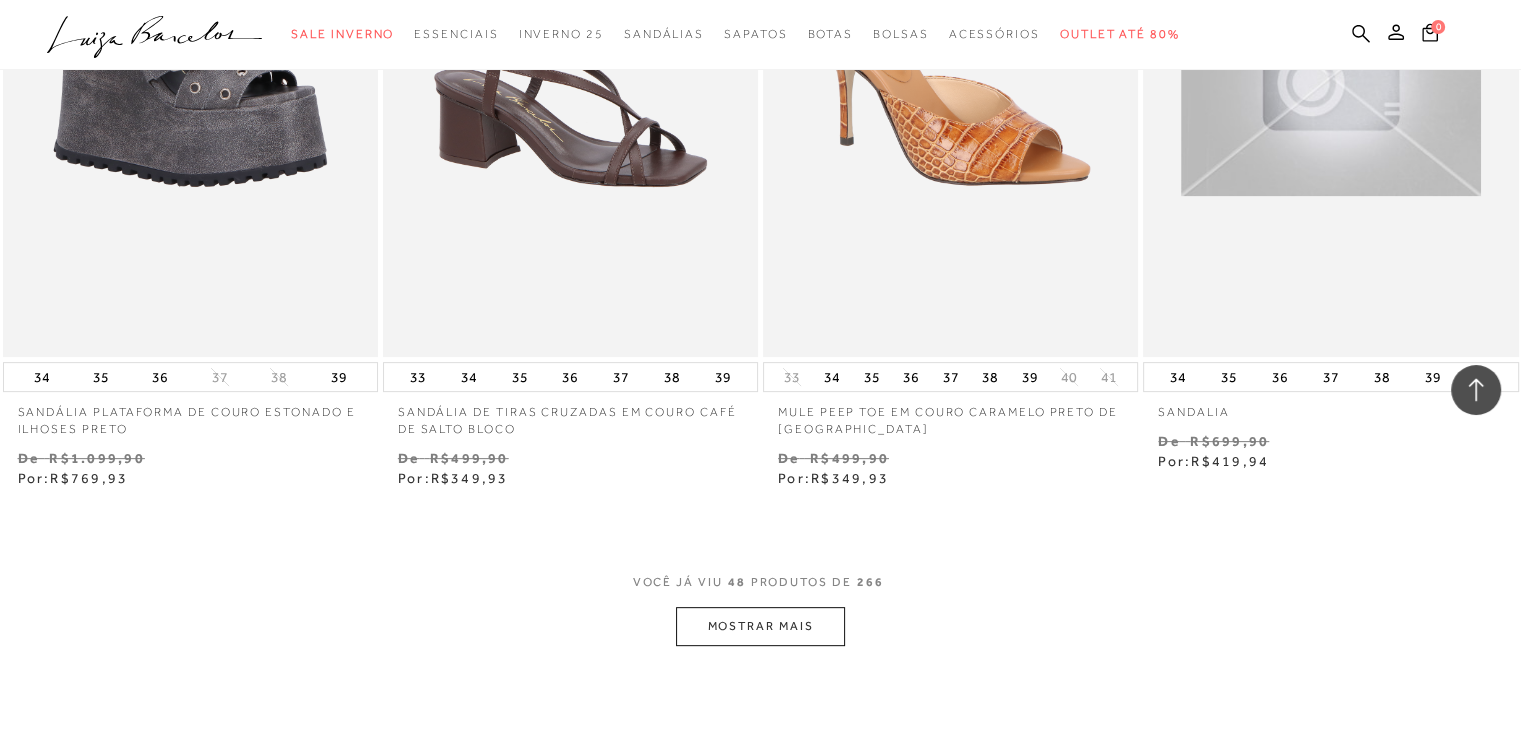 click on "MOSTRAR MAIS" at bounding box center (760, 626) 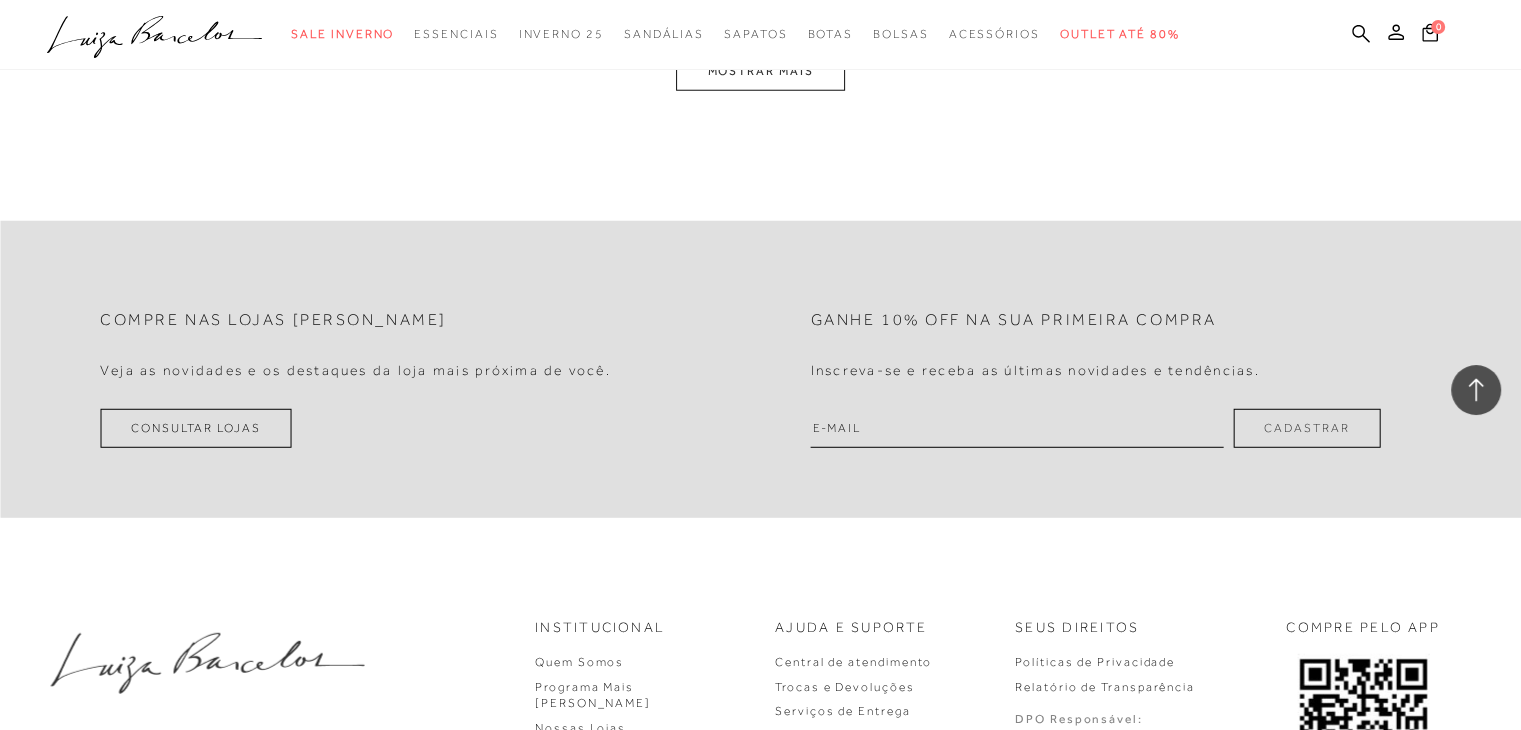 scroll, scrollTop: 12900, scrollLeft: 0, axis: vertical 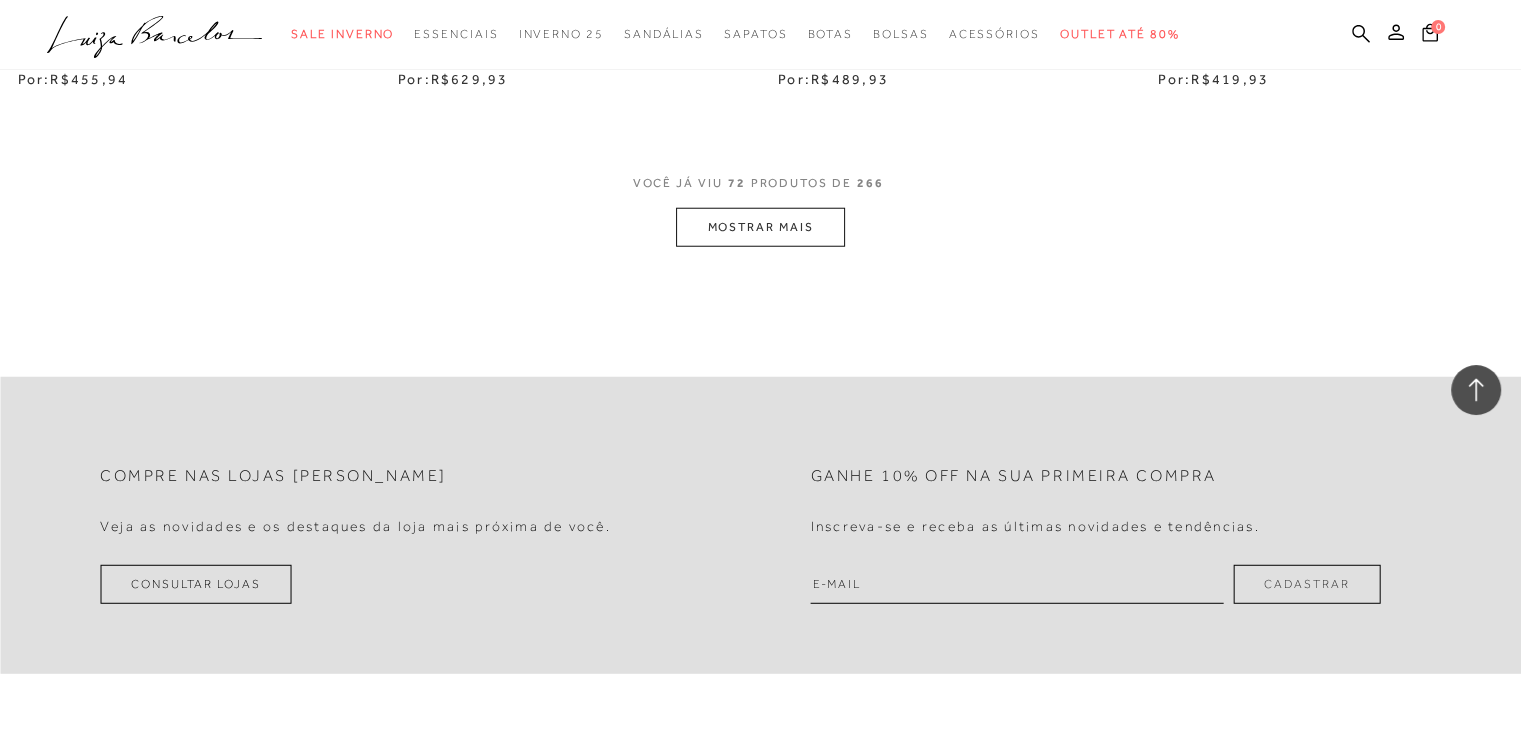 click on "Home
Categoria
Modelo
Sandálias
Sandálias
72 de 266 itens
Ordenar
Ordenar por
Padrão
Lançamentos Estoque" at bounding box center (760, -6252) 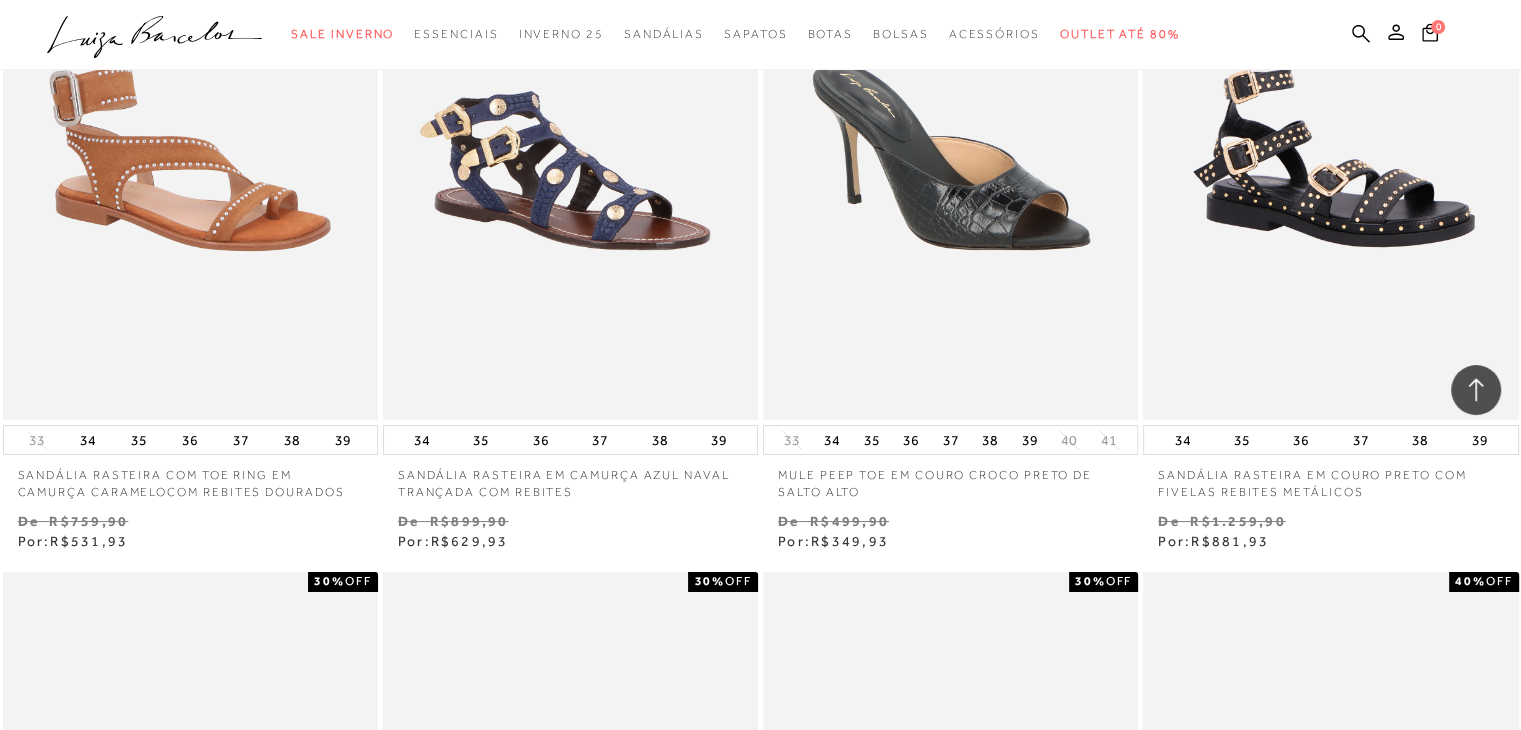 scroll, scrollTop: 15300, scrollLeft: 0, axis: vertical 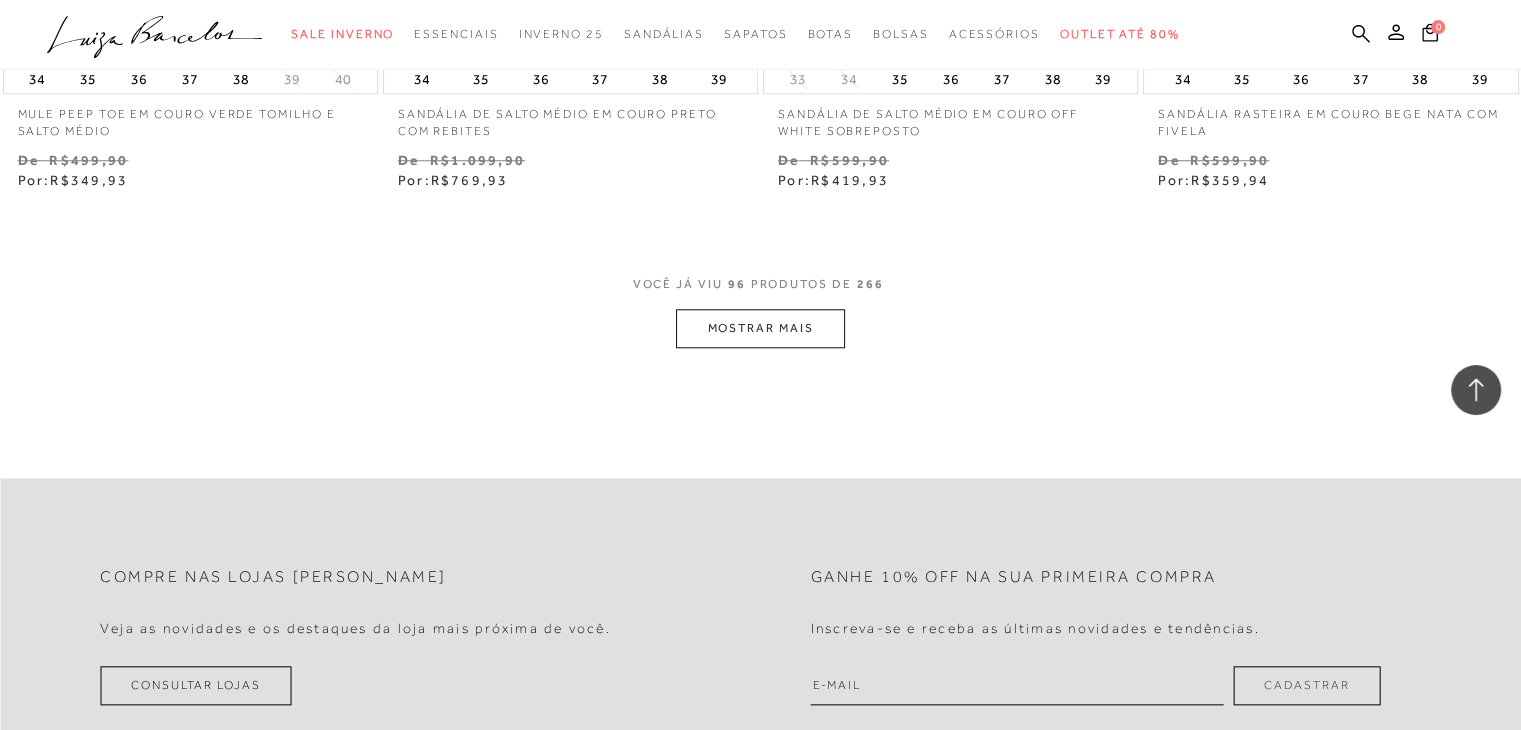 click on "MOSTRAR MAIS" at bounding box center (760, 328) 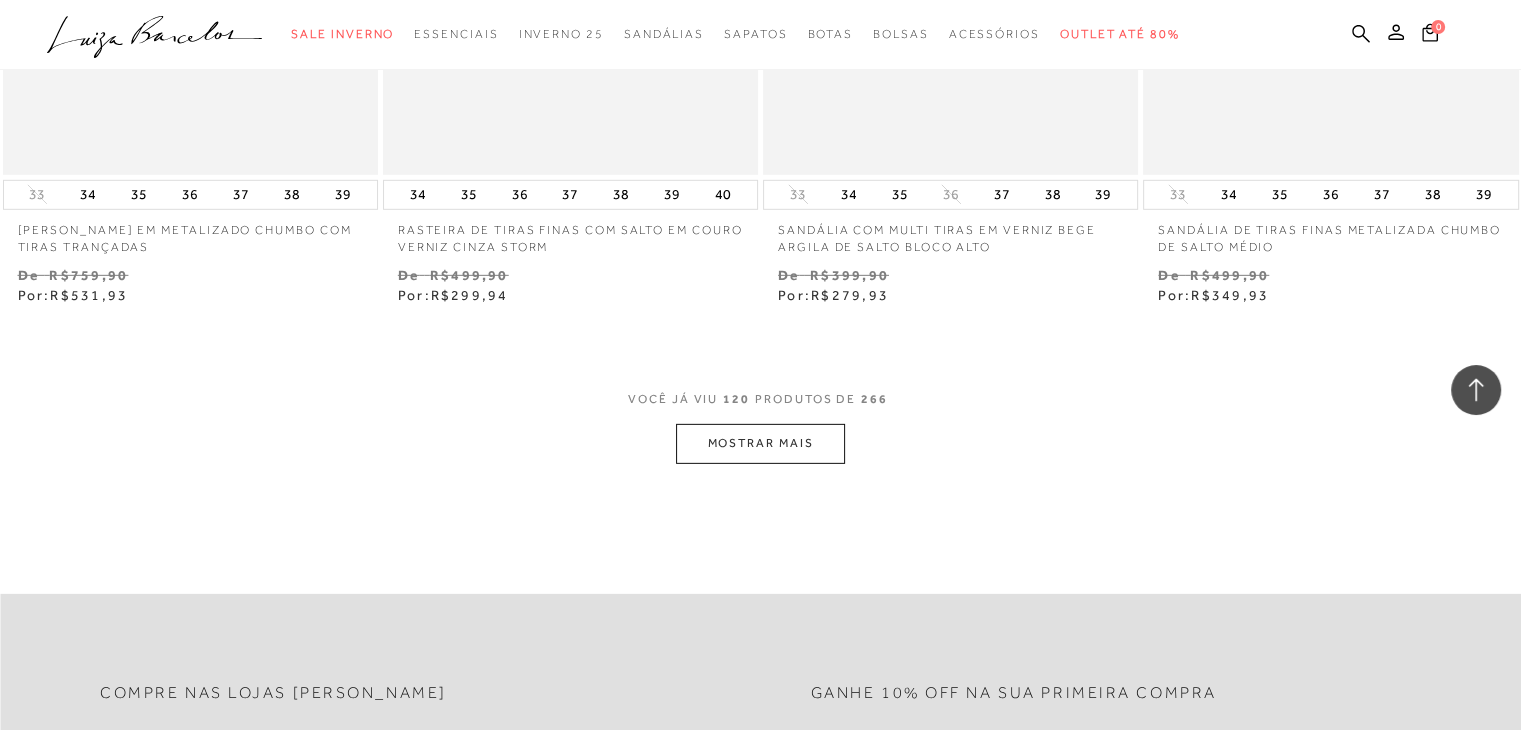 scroll, scrollTop: 21400, scrollLeft: 0, axis: vertical 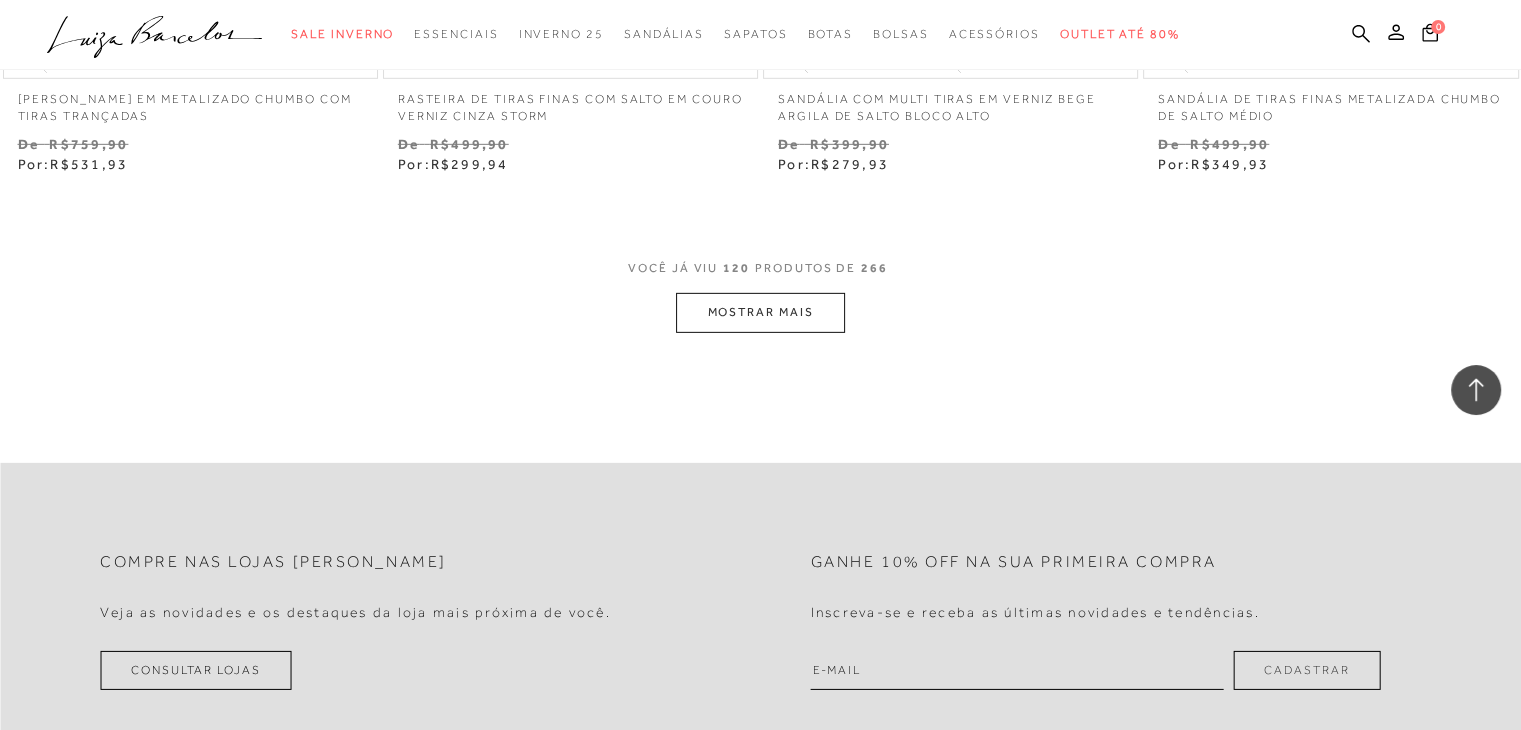 click on "VOCÊ JÁ VIU  120   PRODUTOS DE  266" at bounding box center (760, 275) 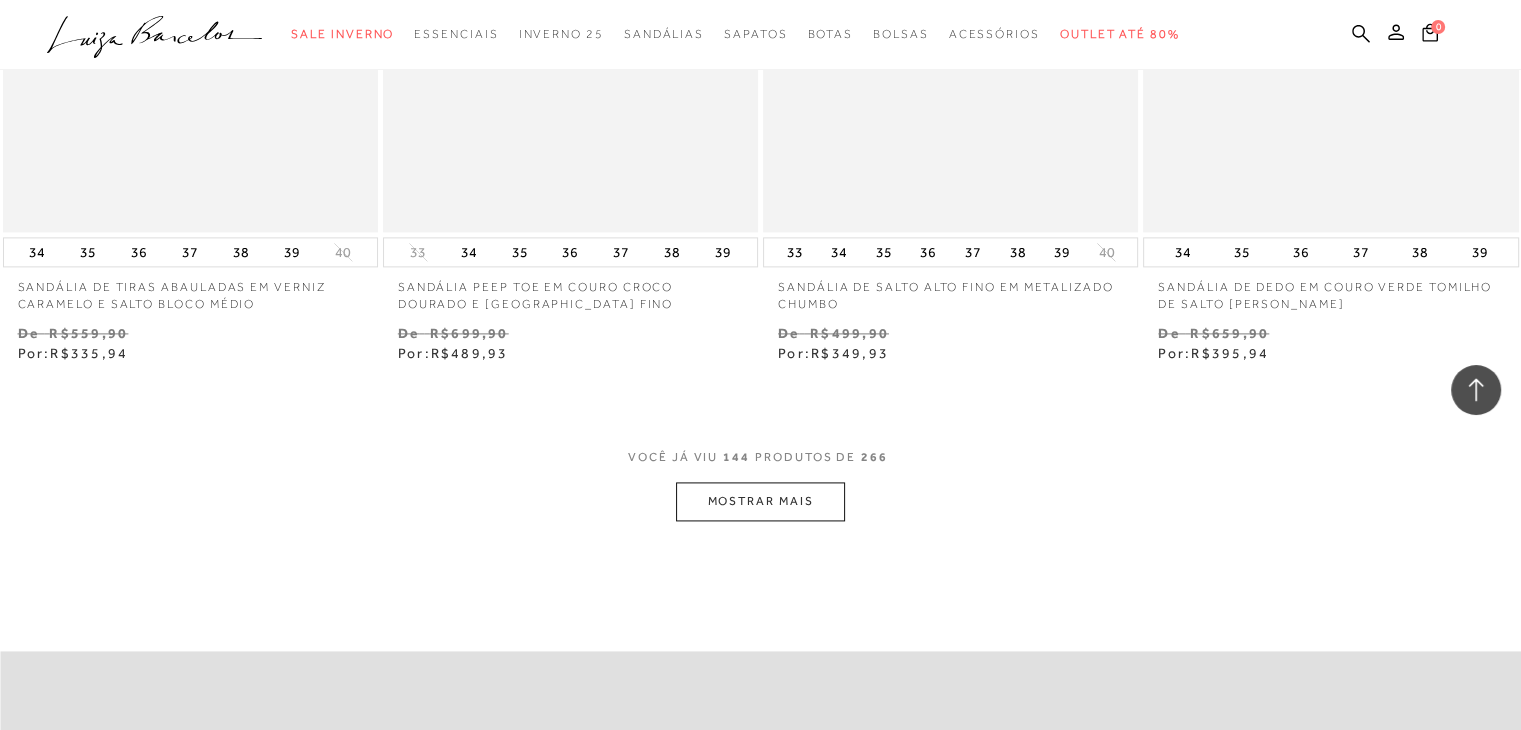 scroll, scrollTop: 25600, scrollLeft: 0, axis: vertical 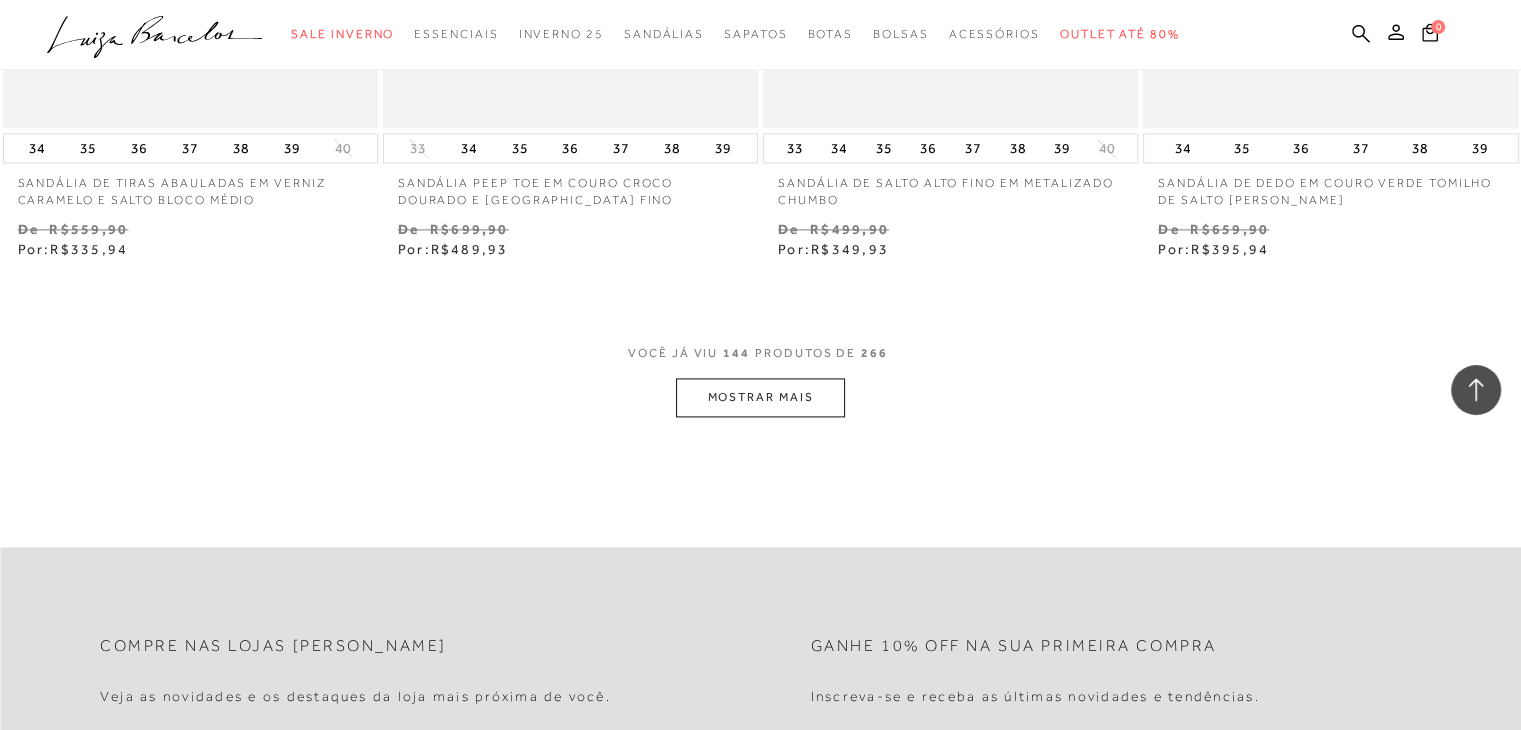 click on "MOSTRAR MAIS" at bounding box center (760, 397) 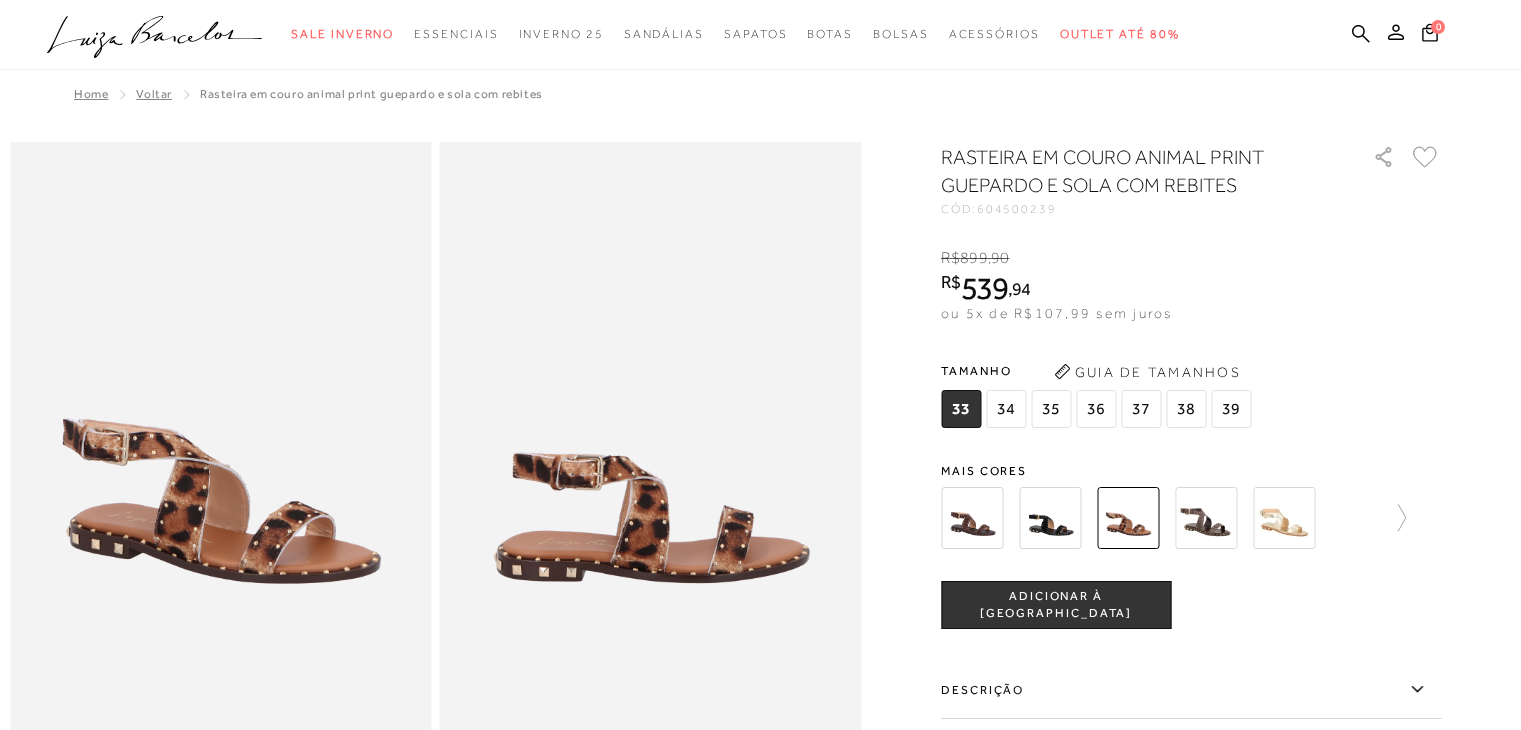 scroll, scrollTop: 0, scrollLeft: 0, axis: both 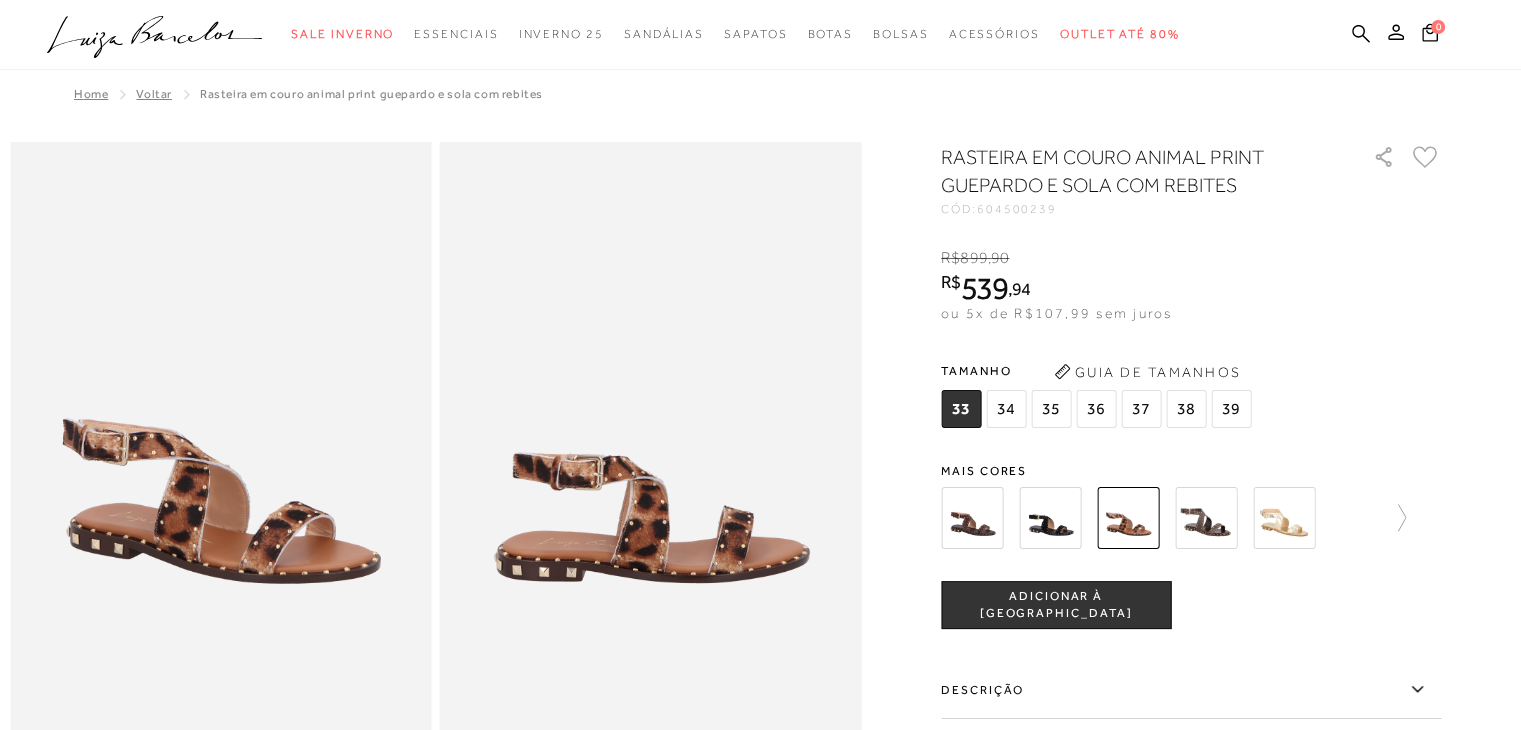 click at bounding box center [1206, 518] 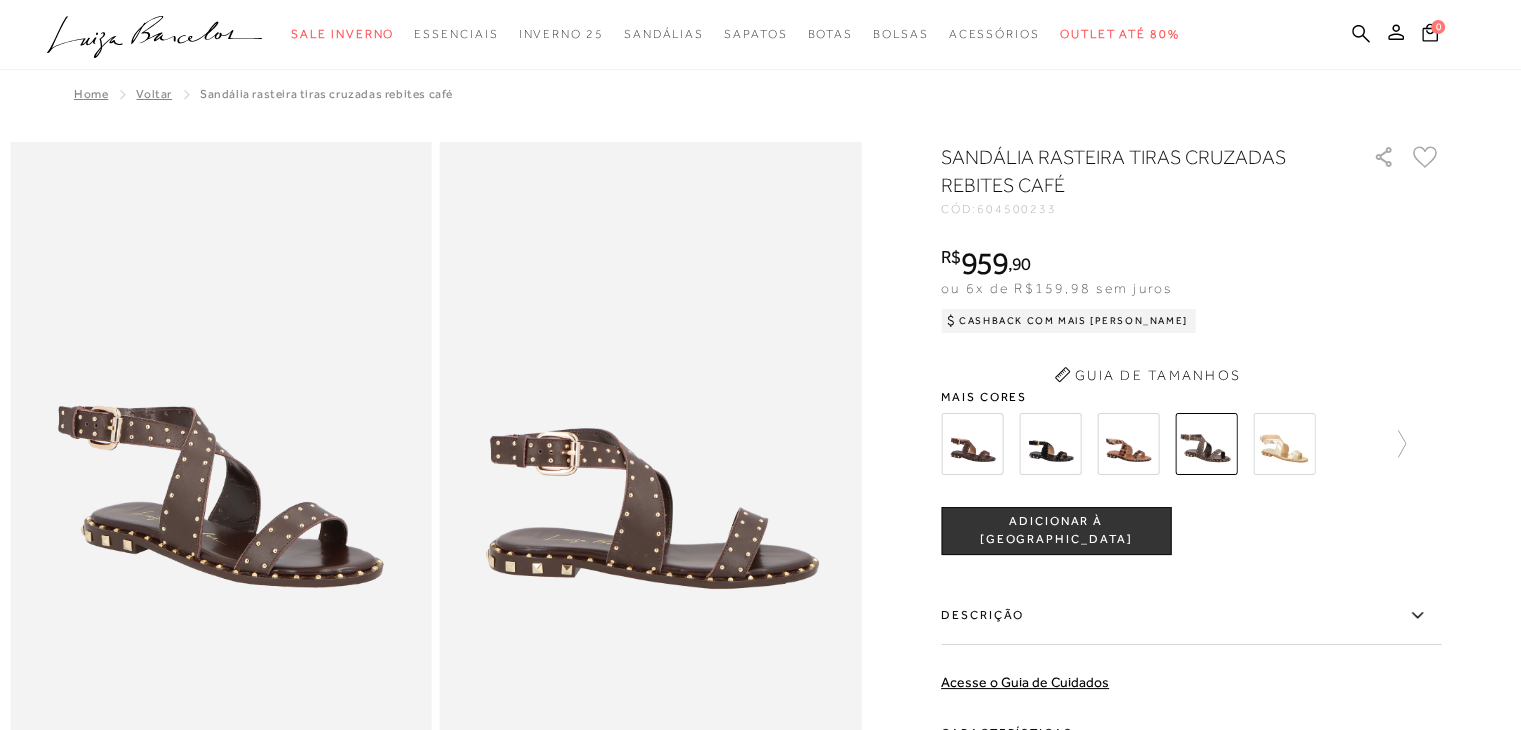 scroll, scrollTop: 0, scrollLeft: 0, axis: both 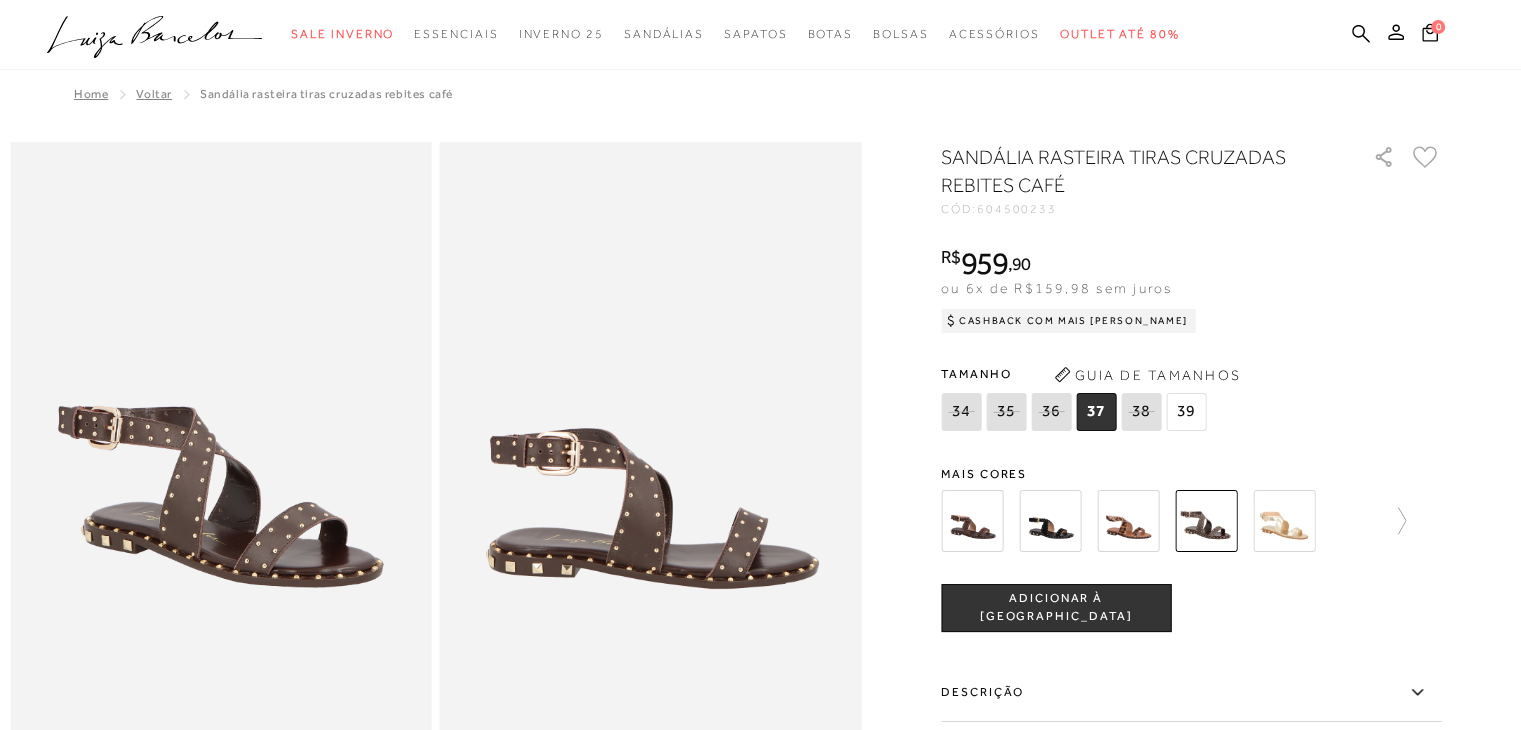click at bounding box center (1050, 521) 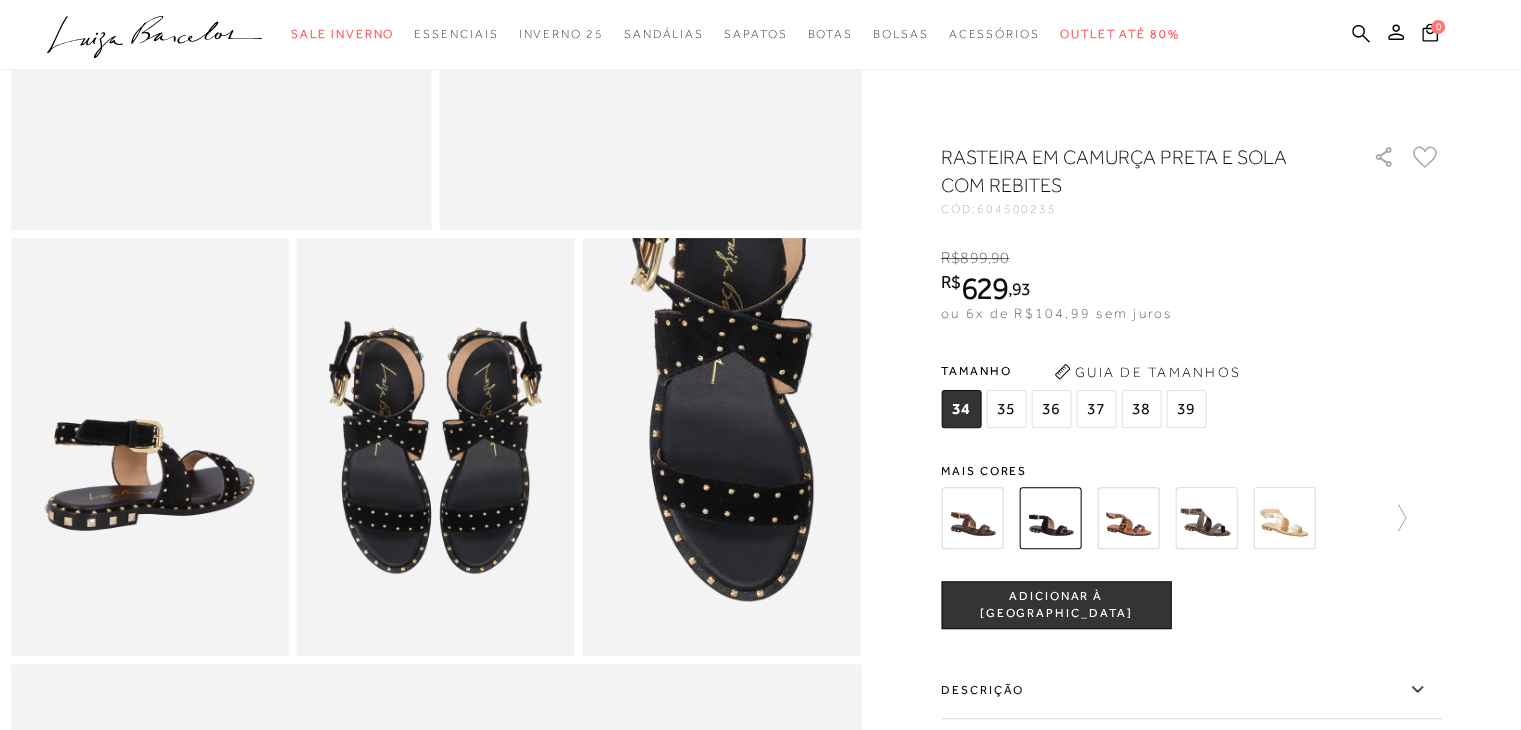 scroll, scrollTop: 600, scrollLeft: 0, axis: vertical 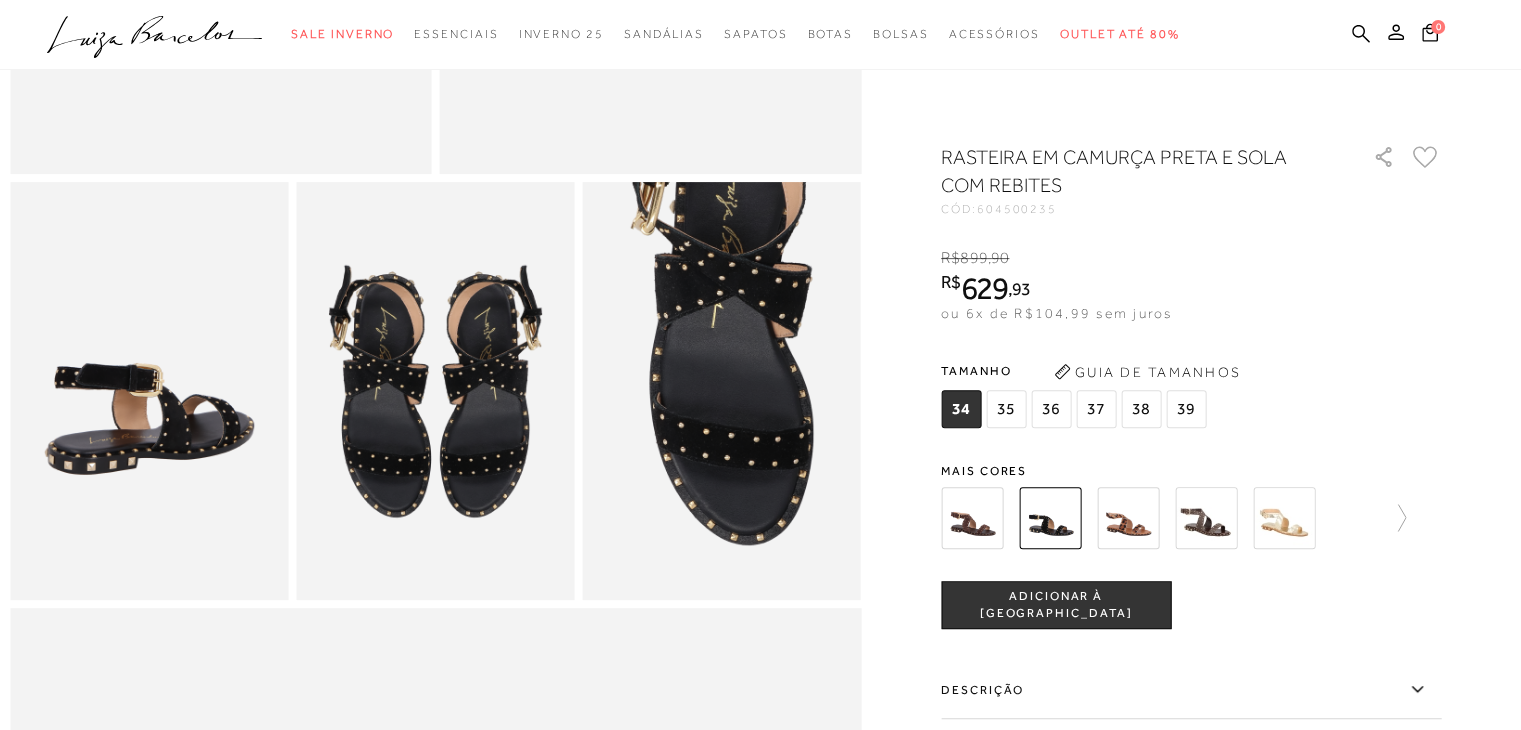 click at bounding box center [972, 518] 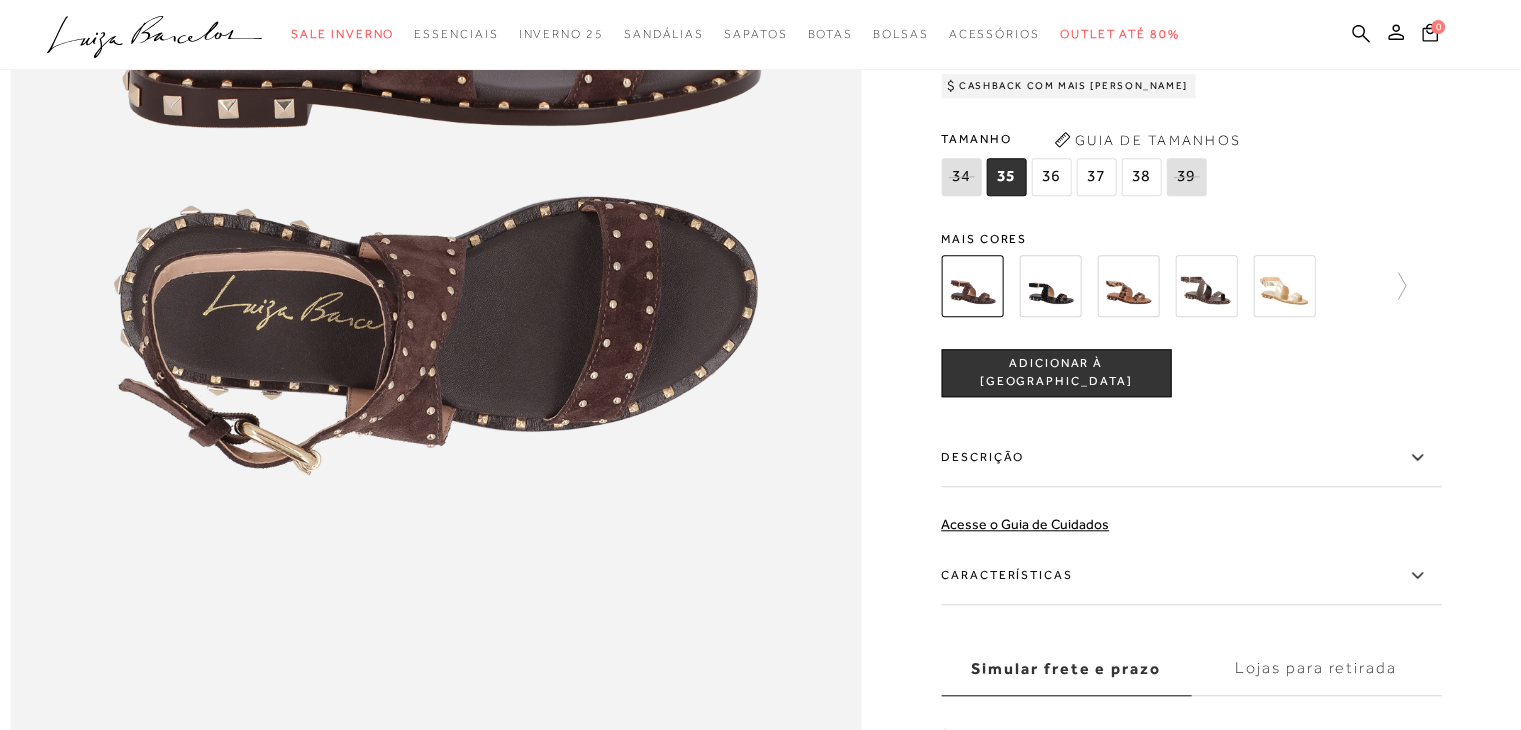 scroll, scrollTop: 1200, scrollLeft: 0, axis: vertical 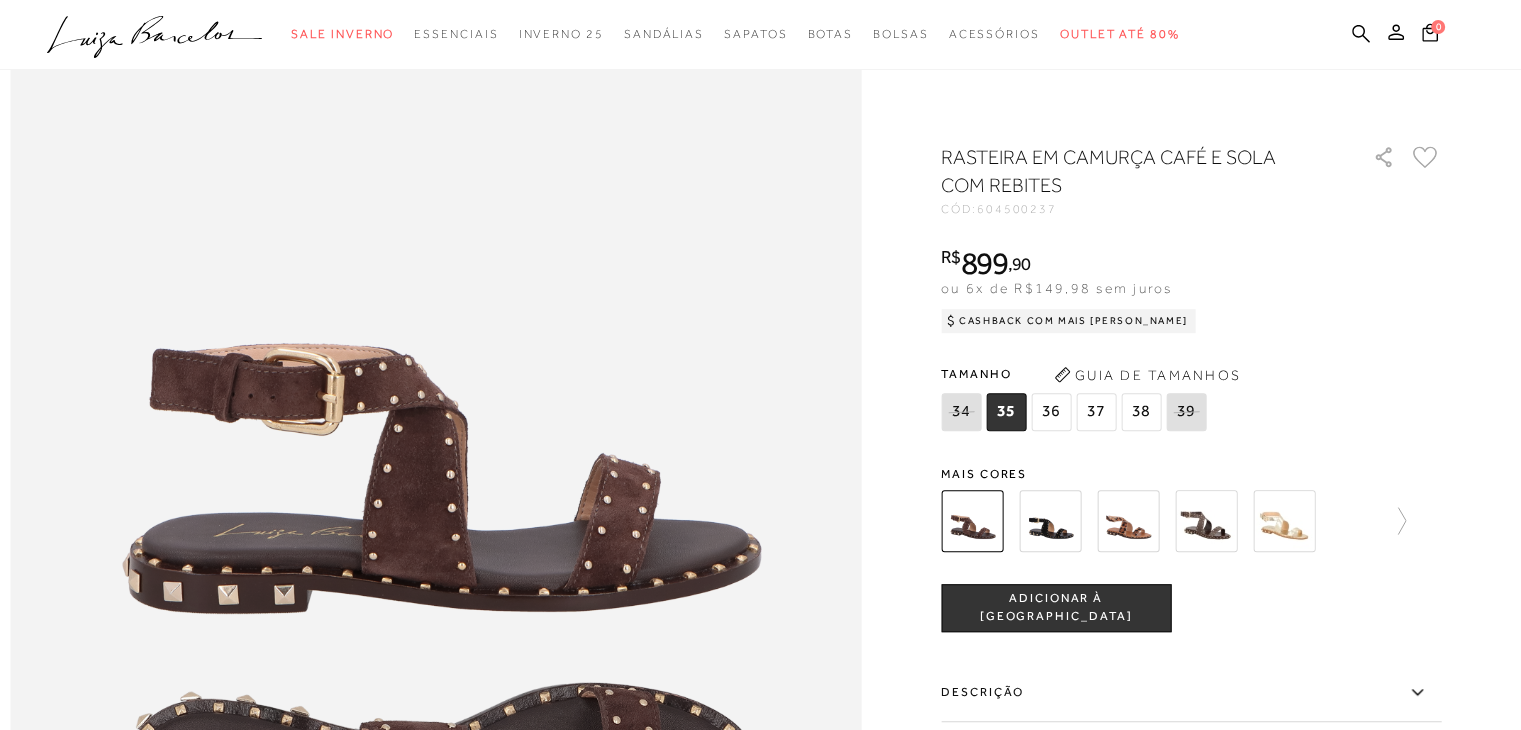 click at bounding box center [1050, 521] 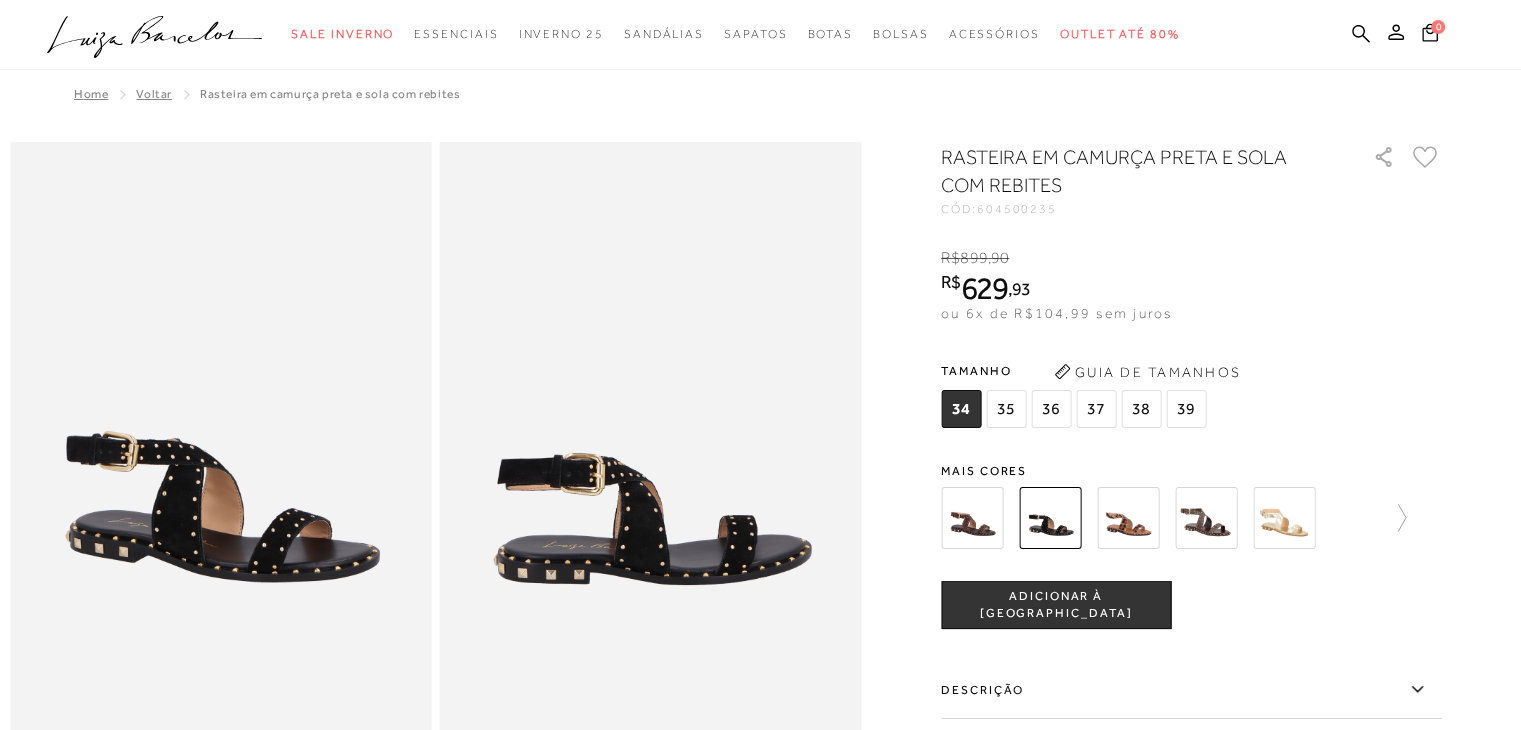 scroll, scrollTop: 0, scrollLeft: 0, axis: both 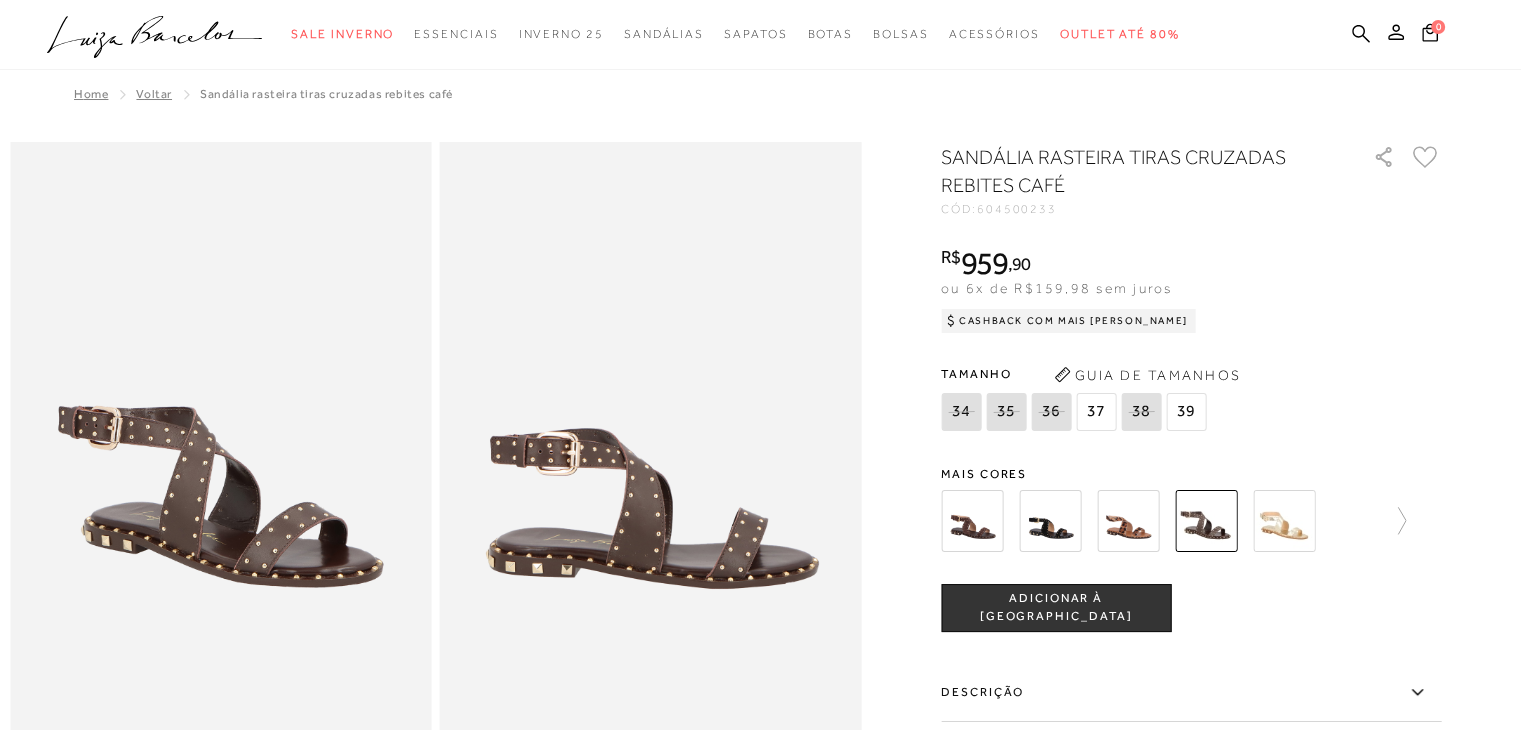 click on "SANDÁLIA RASTEIRA TIRAS CRUZADAS REBITES CAFÉ
CÓD:
604500233
×
É necessário selecionar um tamanho para adicionar o produto como favorito.
R$ 959 , 90
ou 6x de R$159,98 sem juros
Cashback com Mais Luiza
R$959,90" at bounding box center [1191, 588] 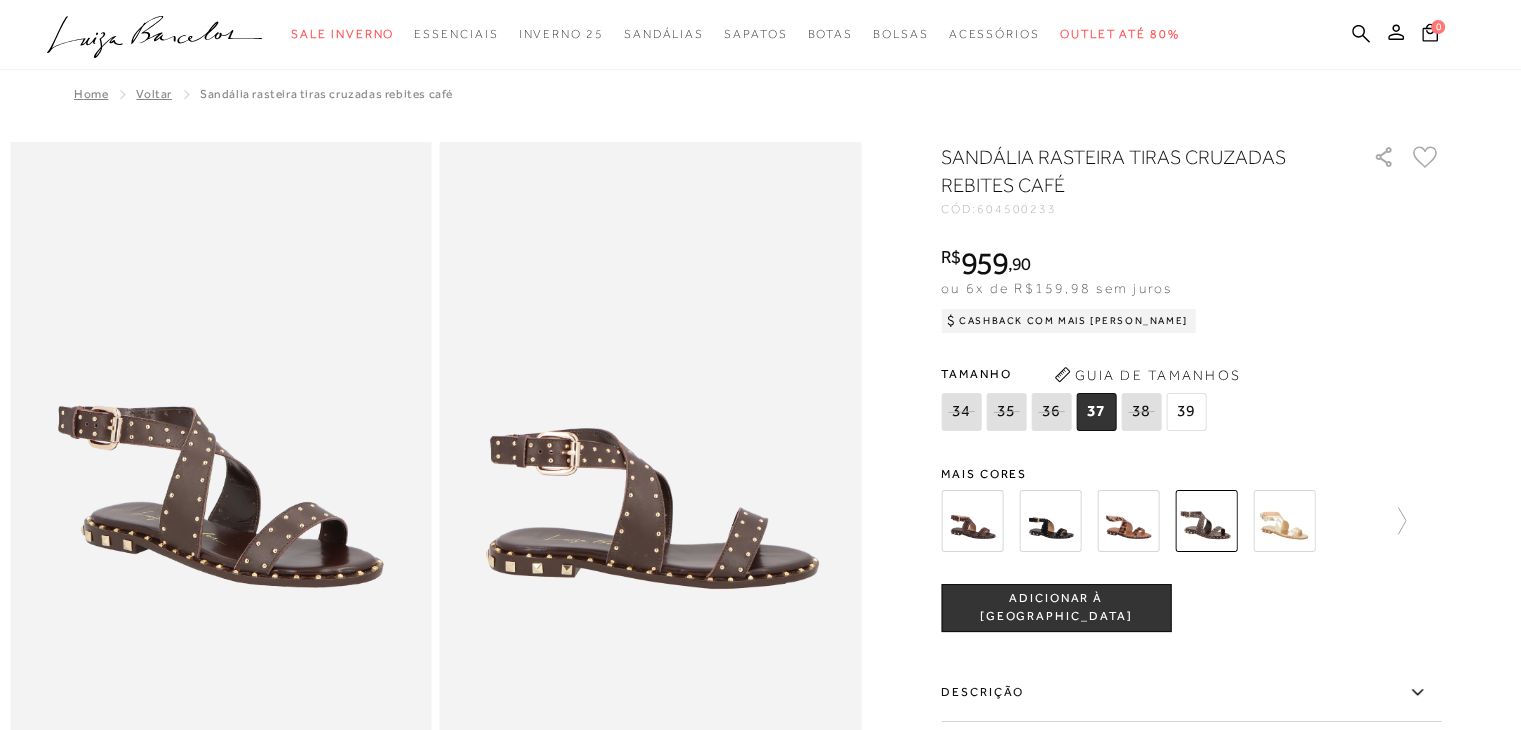 click at bounding box center [972, 521] 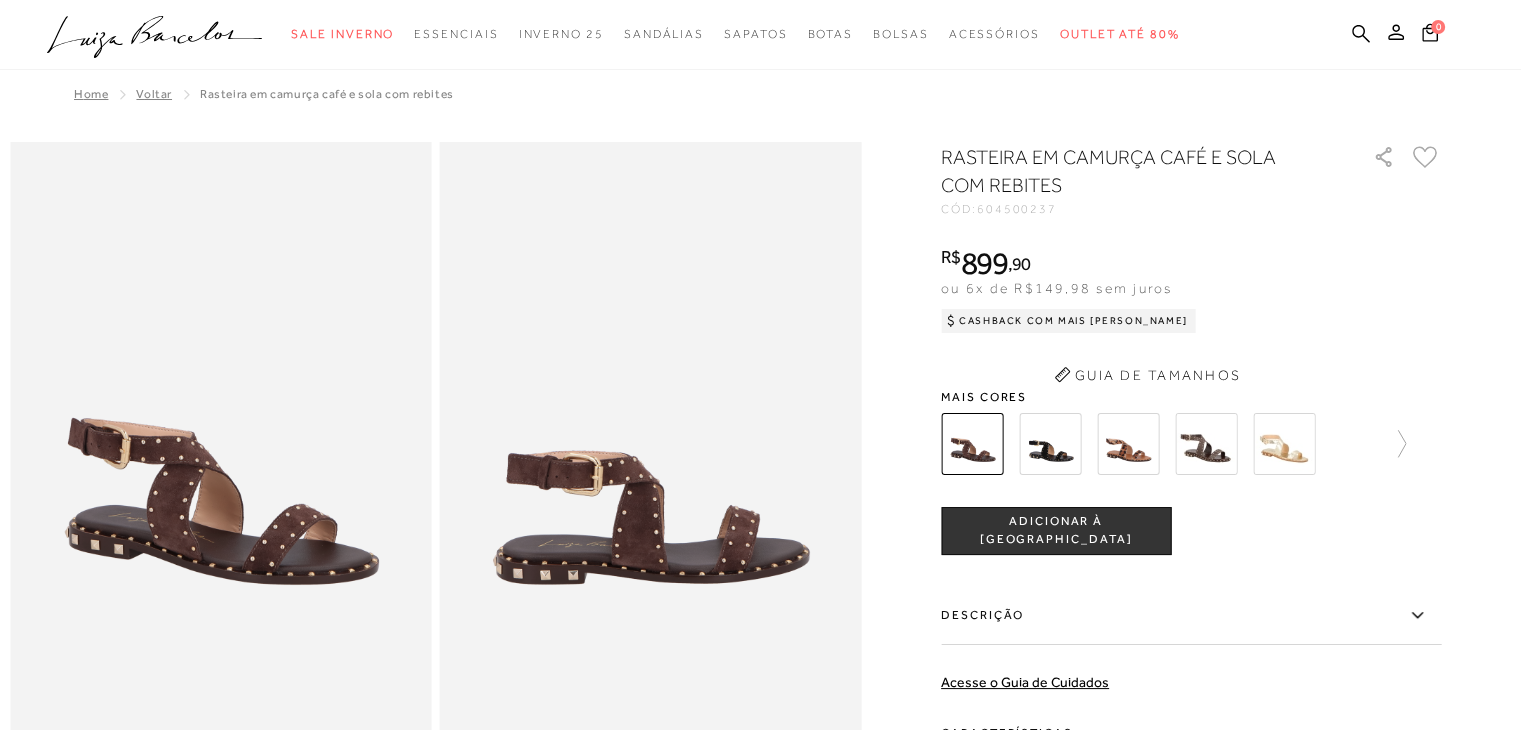 scroll, scrollTop: 0, scrollLeft: 0, axis: both 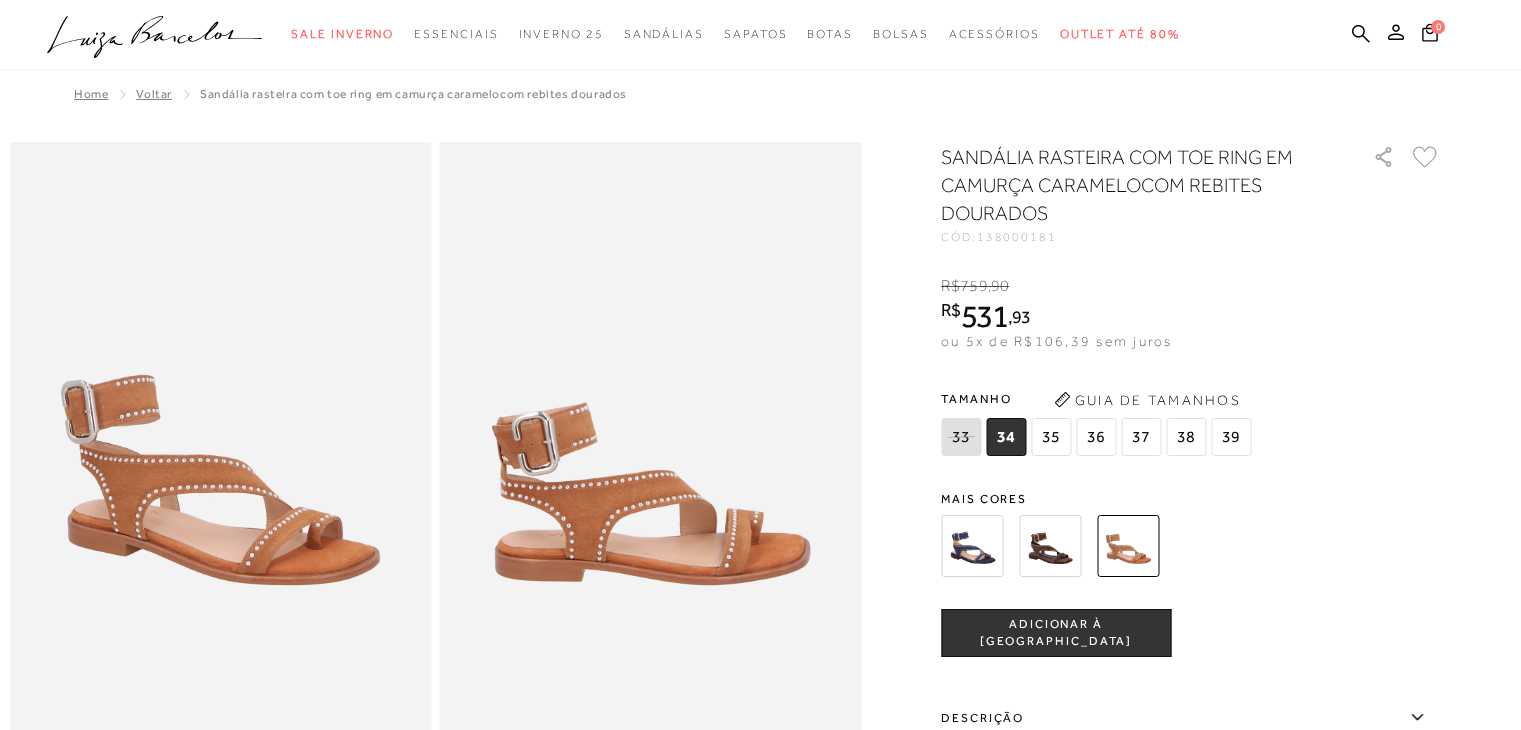 click at bounding box center (972, 546) 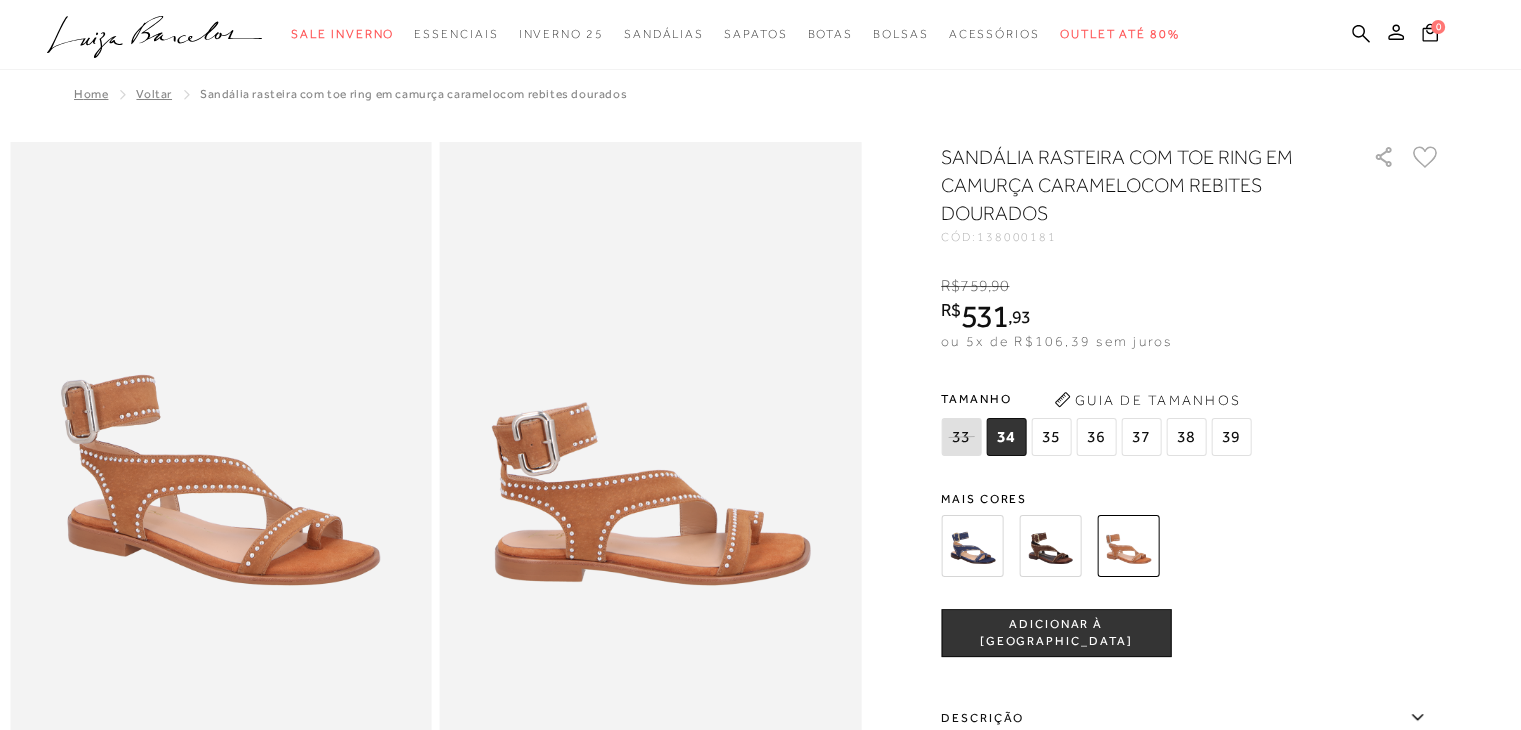 scroll, scrollTop: 0, scrollLeft: 0, axis: both 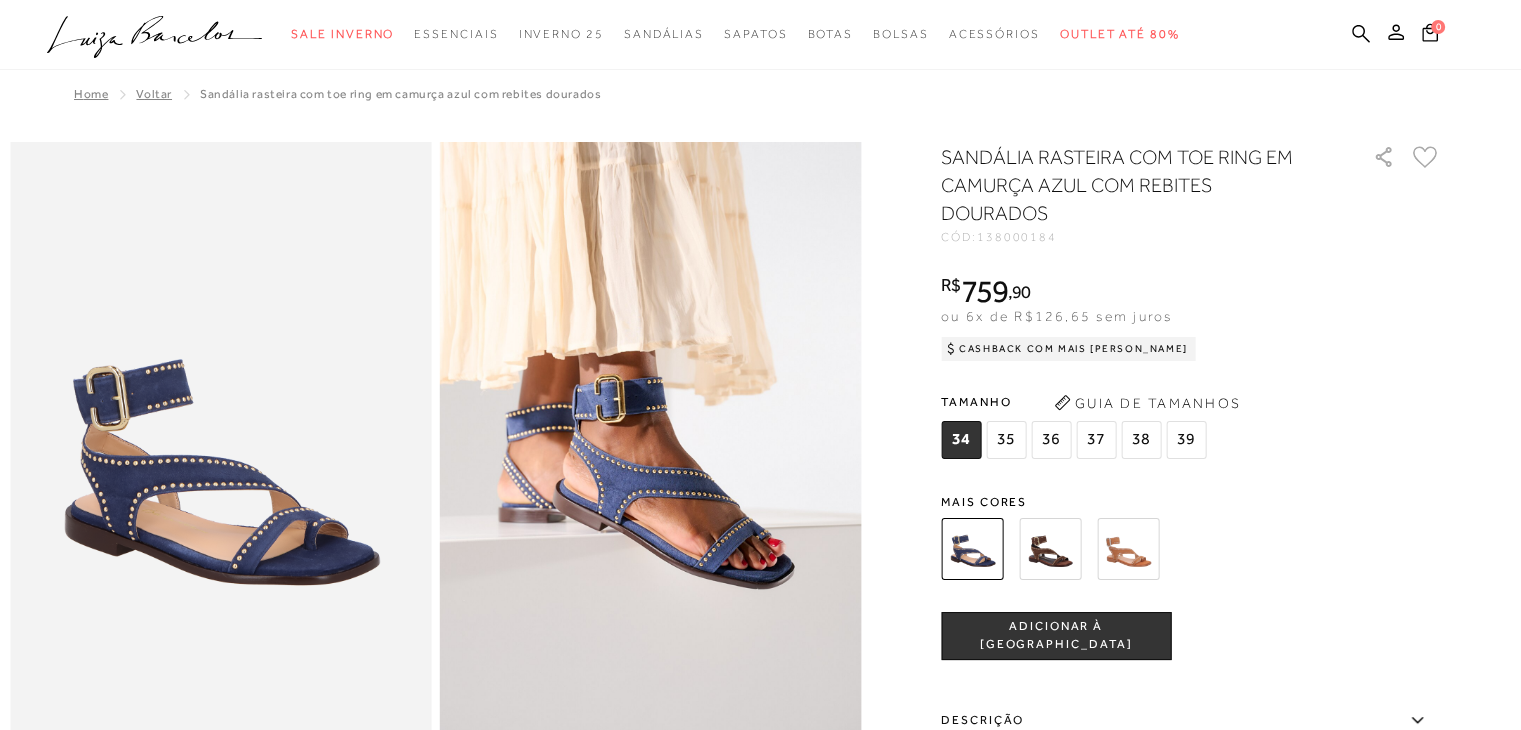 click at bounding box center (1128, 549) 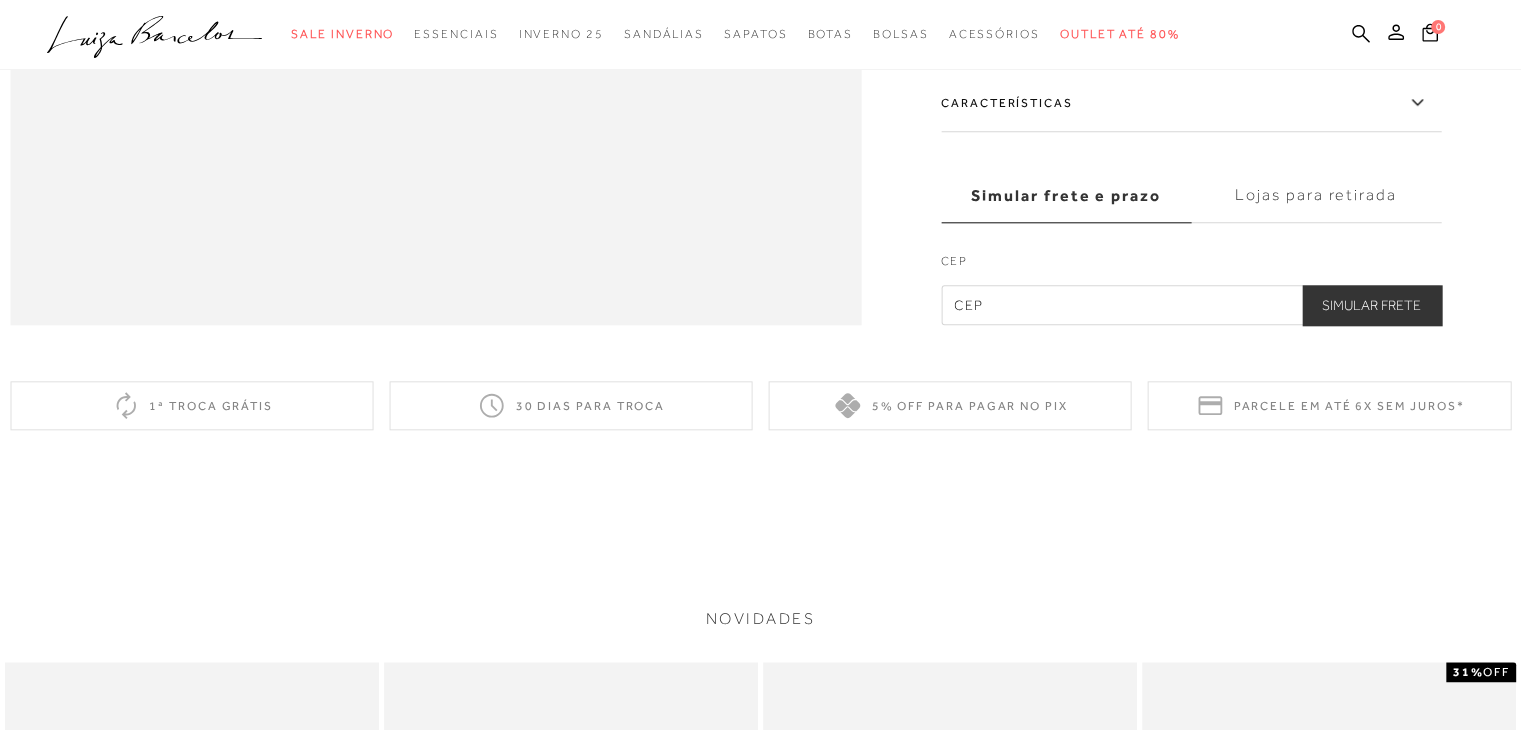 scroll, scrollTop: 1700, scrollLeft: 0, axis: vertical 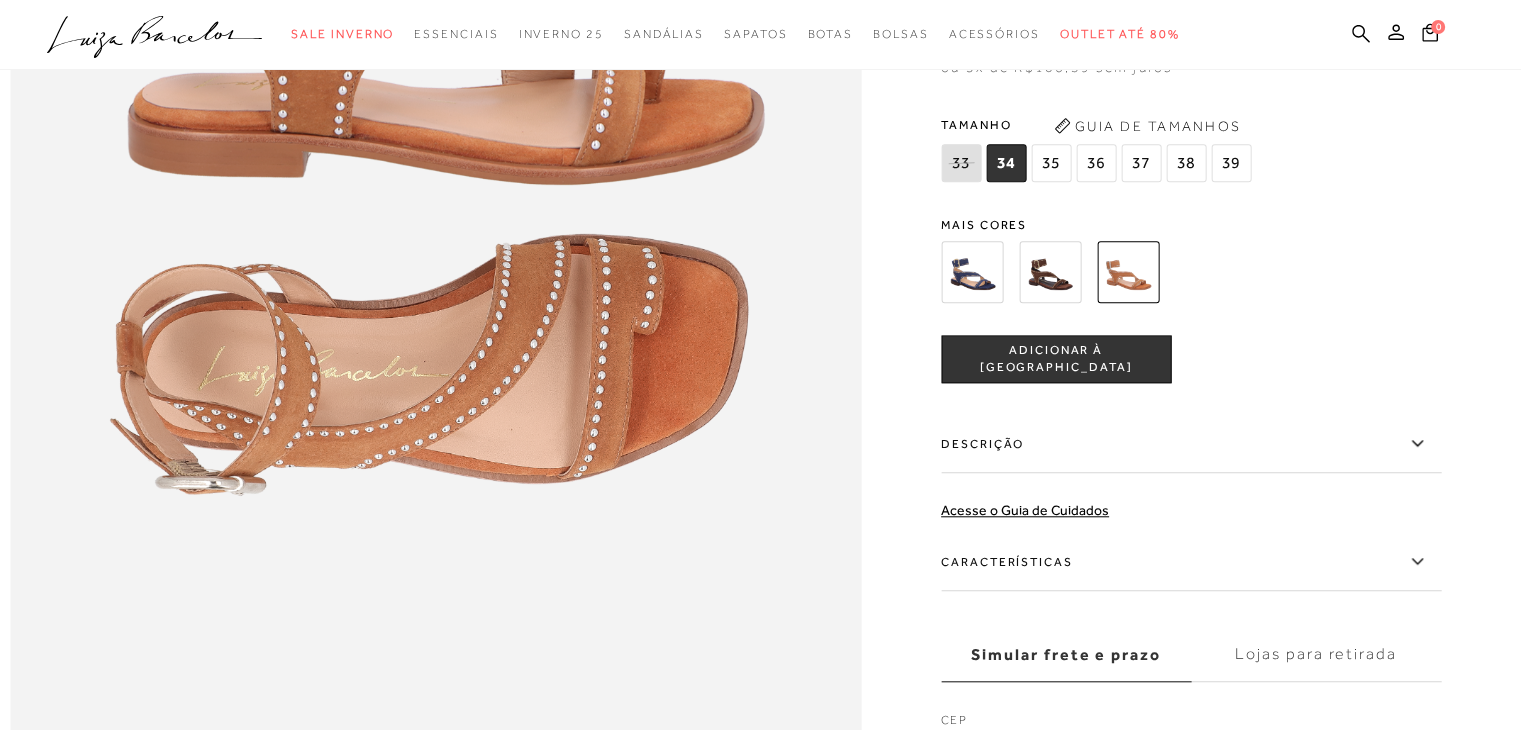 click at bounding box center (1050, 272) 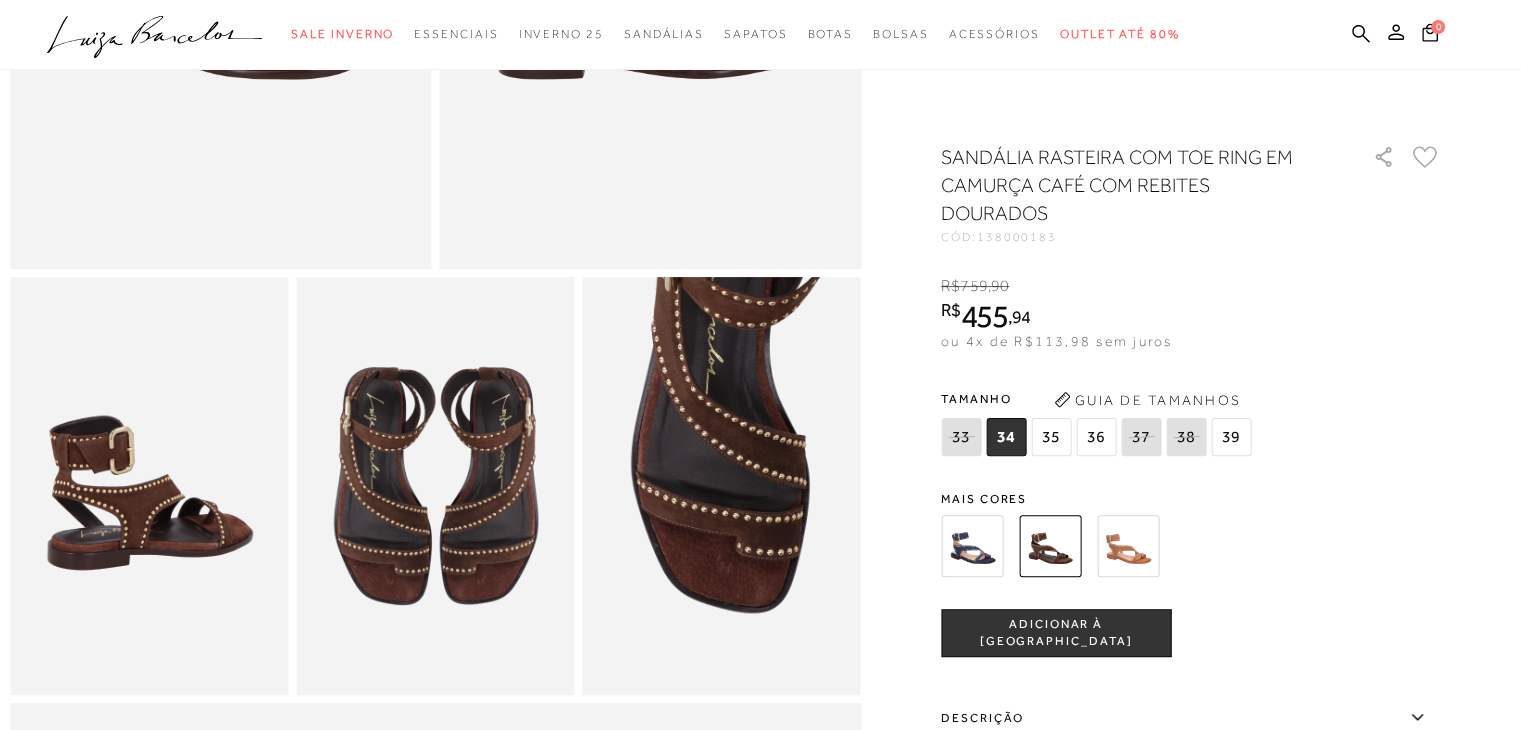 scroll, scrollTop: 500, scrollLeft: 0, axis: vertical 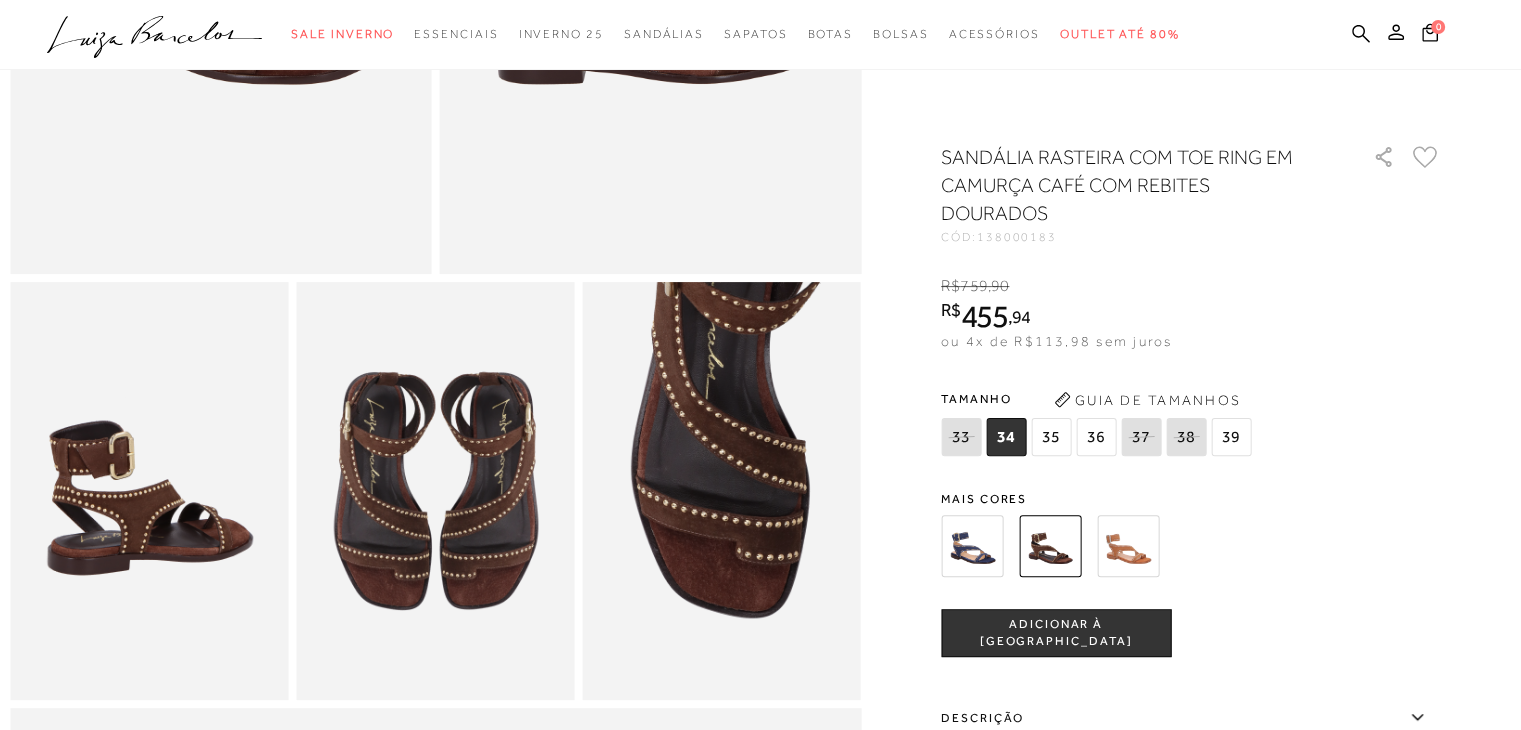 click at bounding box center (1128, 546) 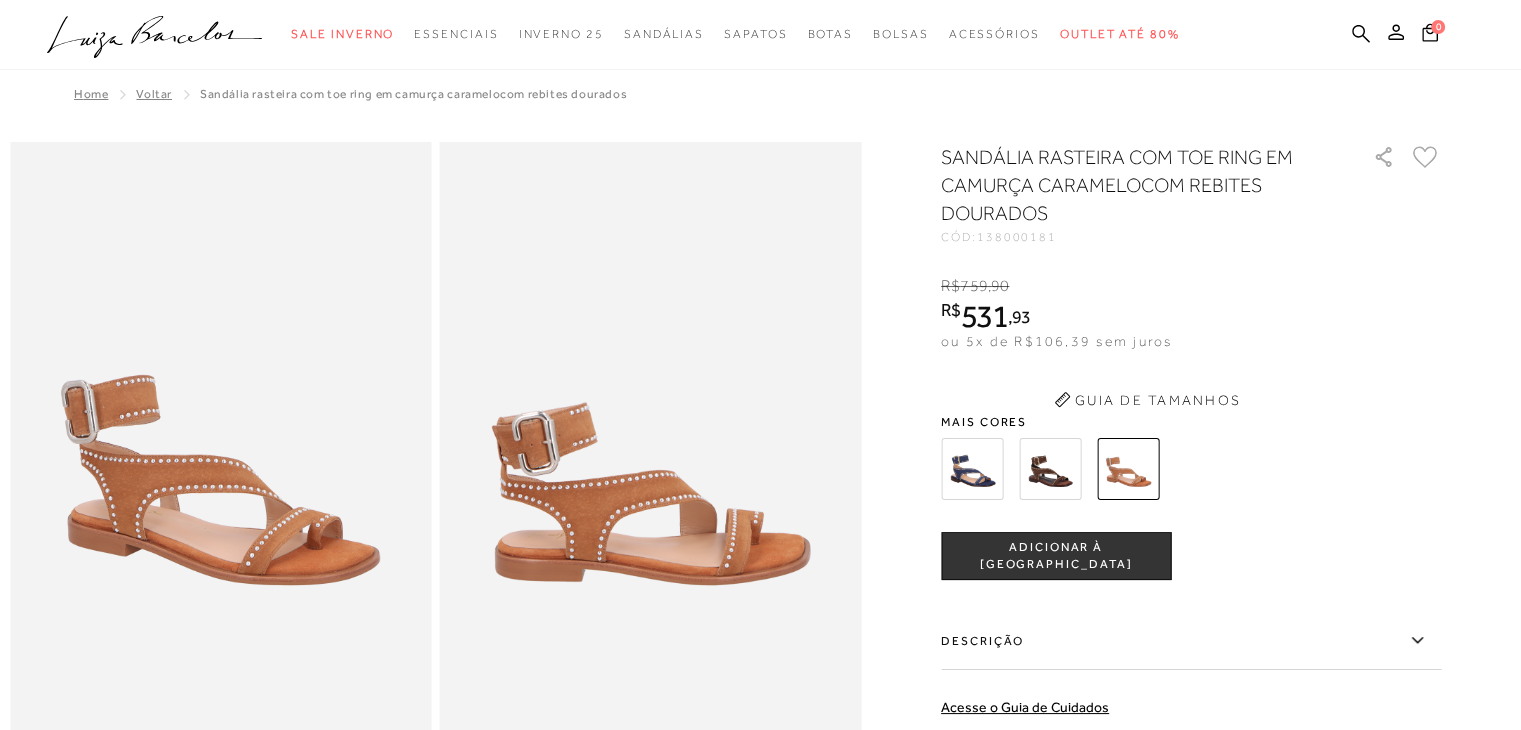 scroll, scrollTop: 0, scrollLeft: 0, axis: both 